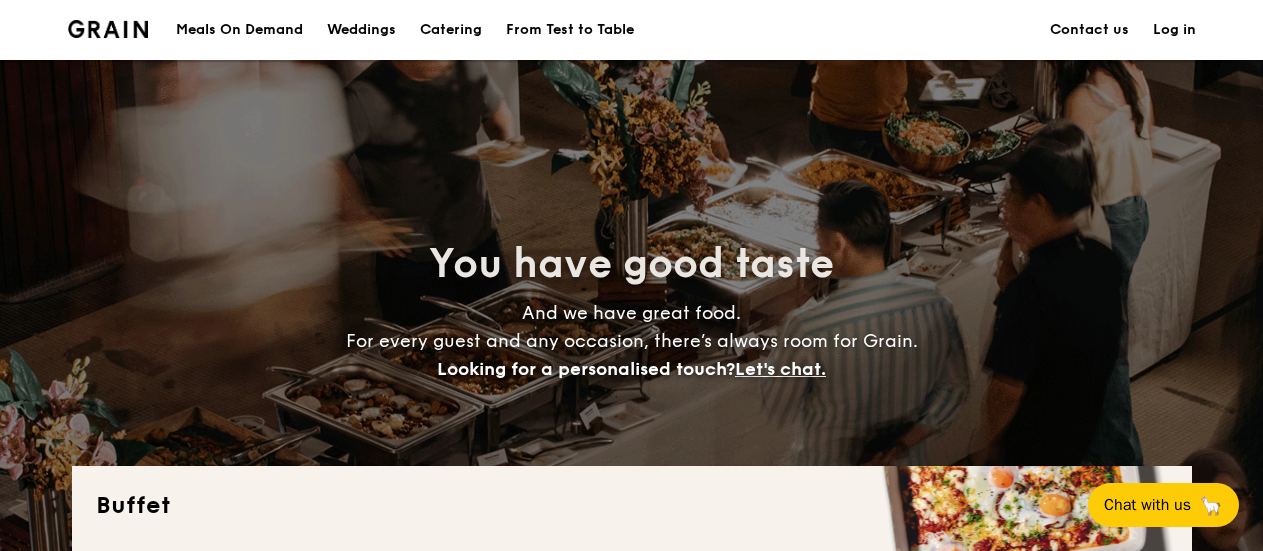 scroll, scrollTop: 400, scrollLeft: 0, axis: vertical 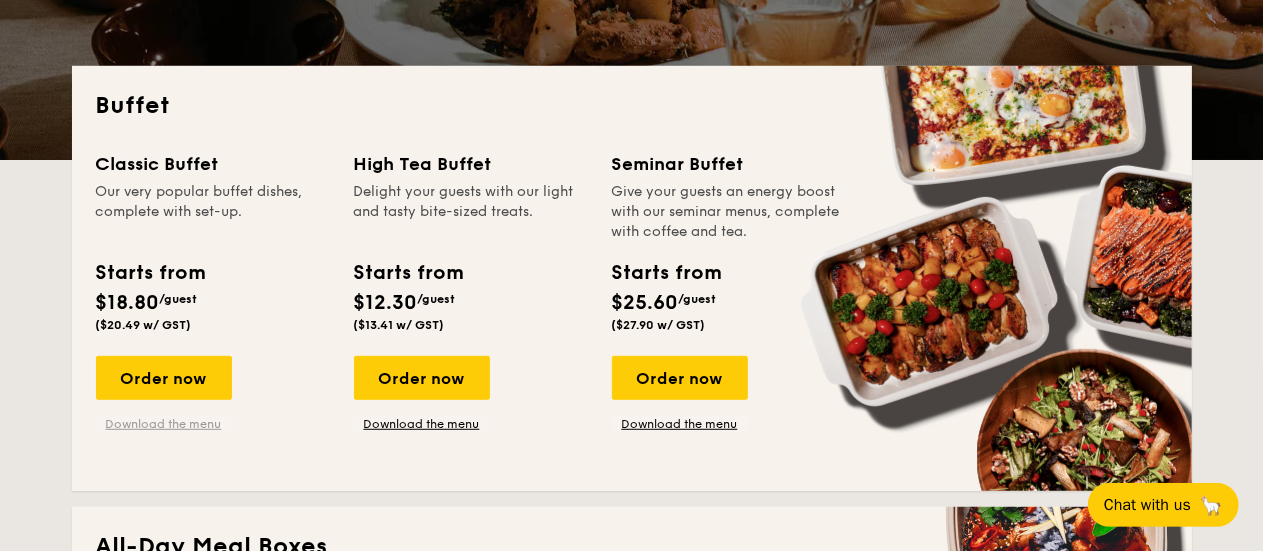 click on "Download the menu" at bounding box center (164, 424) 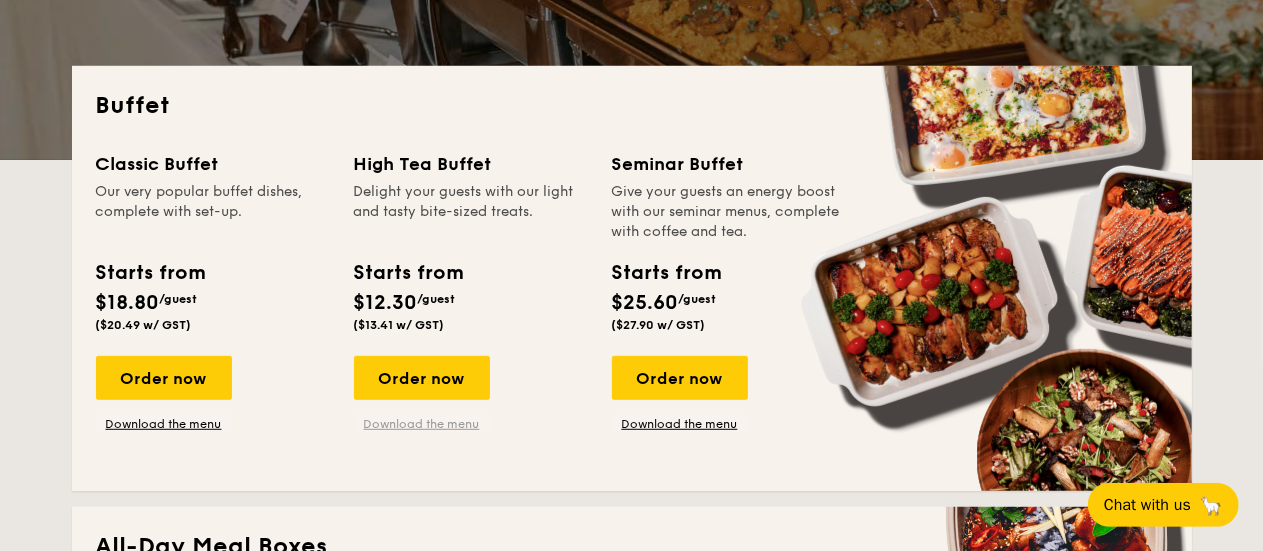 click on "Download the menu" at bounding box center [422, 424] 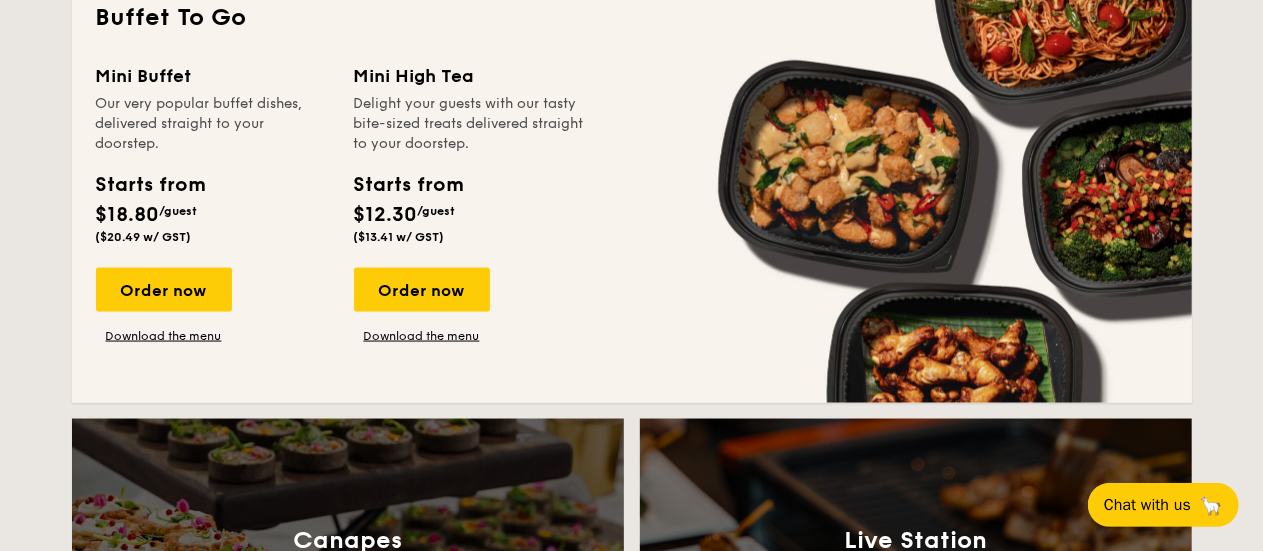 scroll, scrollTop: 1400, scrollLeft: 0, axis: vertical 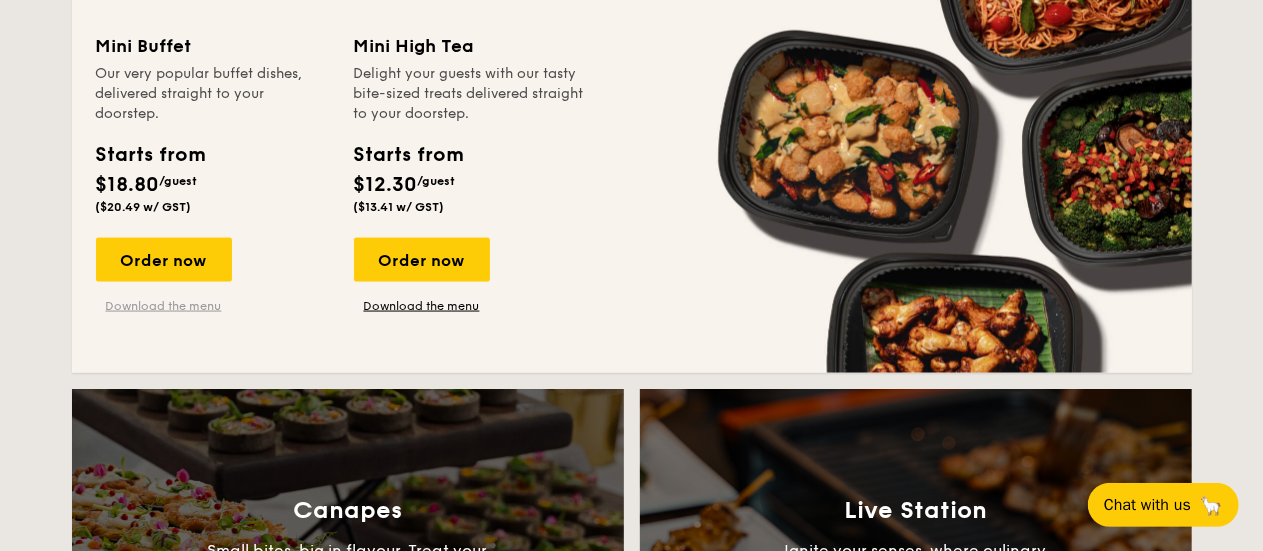 click on "Download the menu" at bounding box center (164, 306) 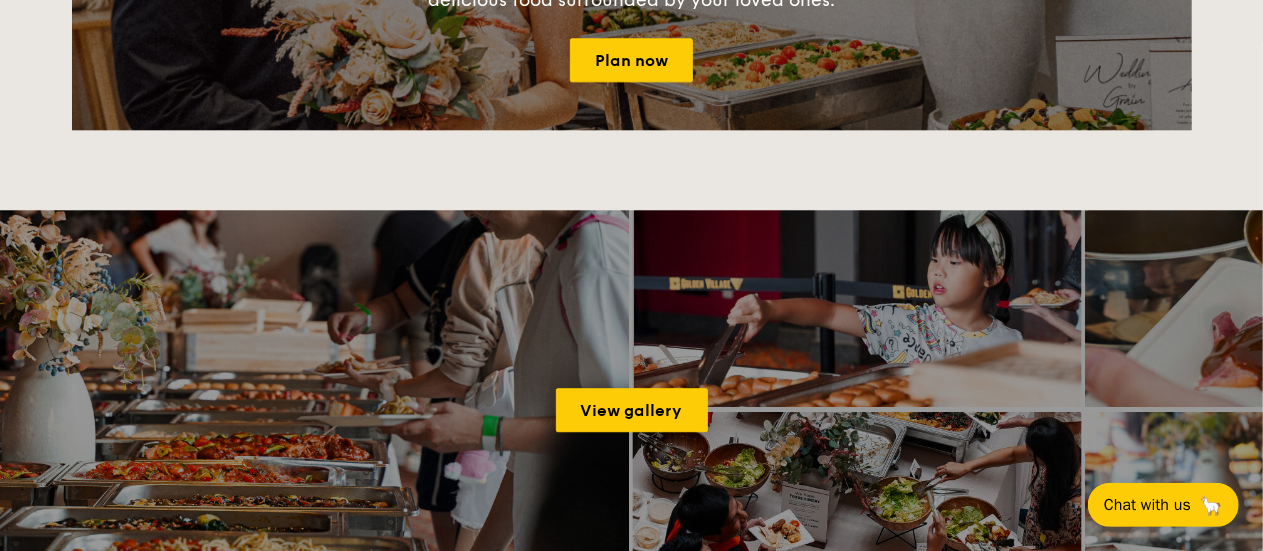scroll, scrollTop: 2700, scrollLeft: 0, axis: vertical 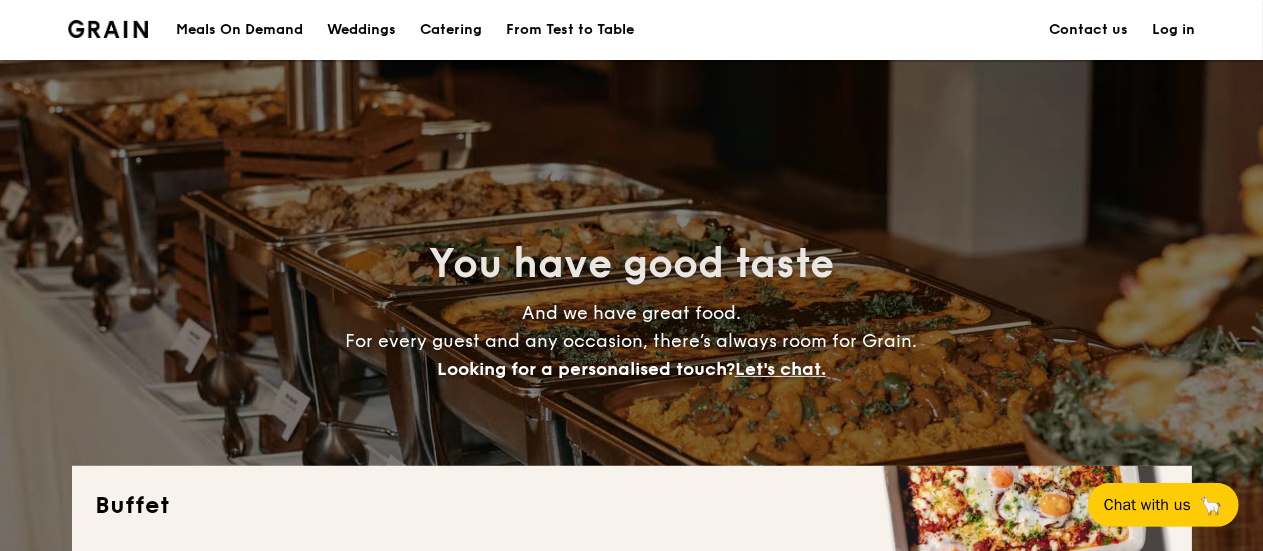 click on "Log in" at bounding box center (1174, 30) 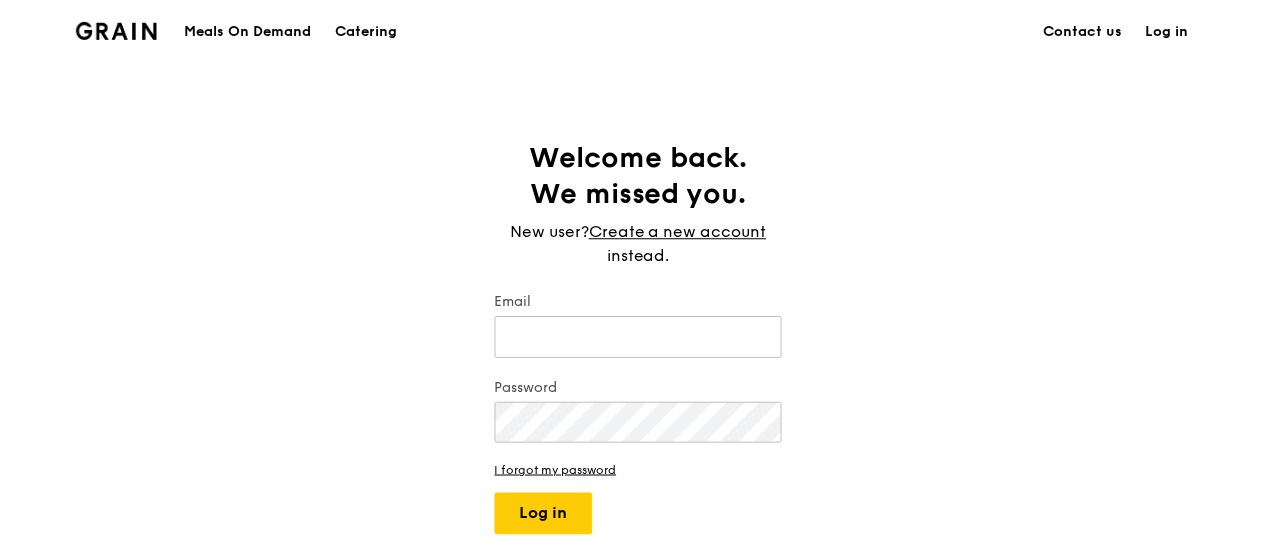 scroll, scrollTop: 0, scrollLeft: 0, axis: both 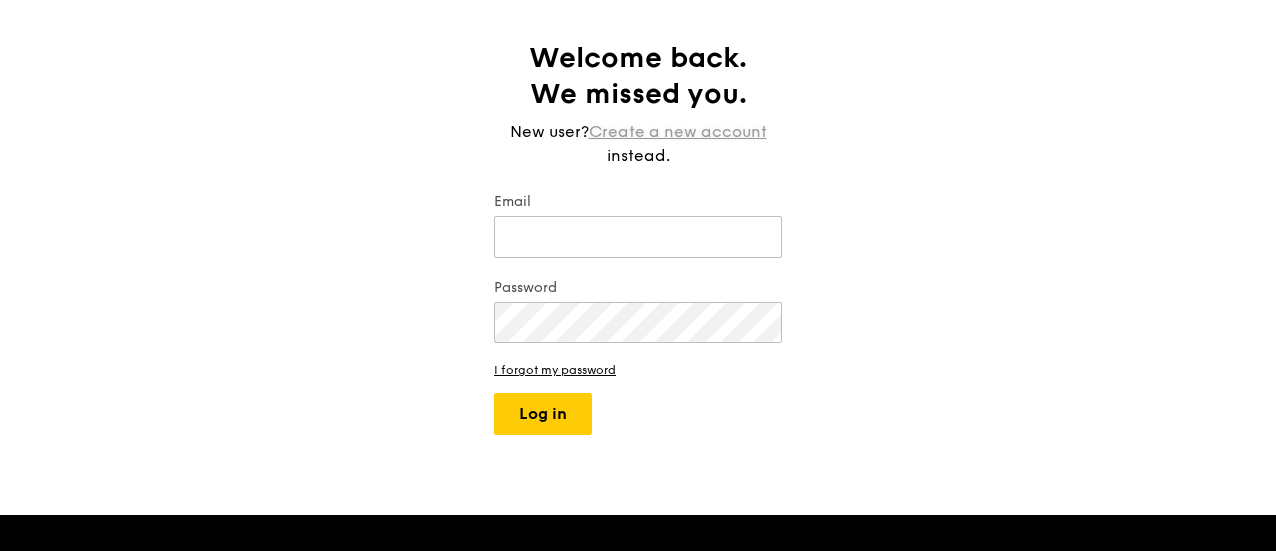 click on "Create a new account" at bounding box center [678, 132] 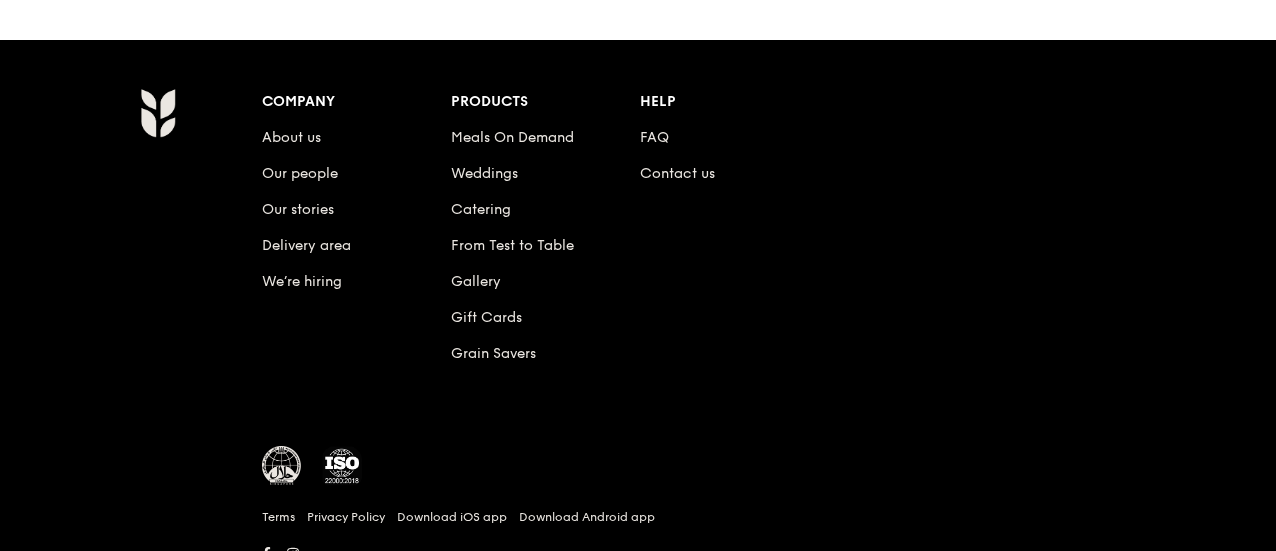 scroll, scrollTop: 0, scrollLeft: 0, axis: both 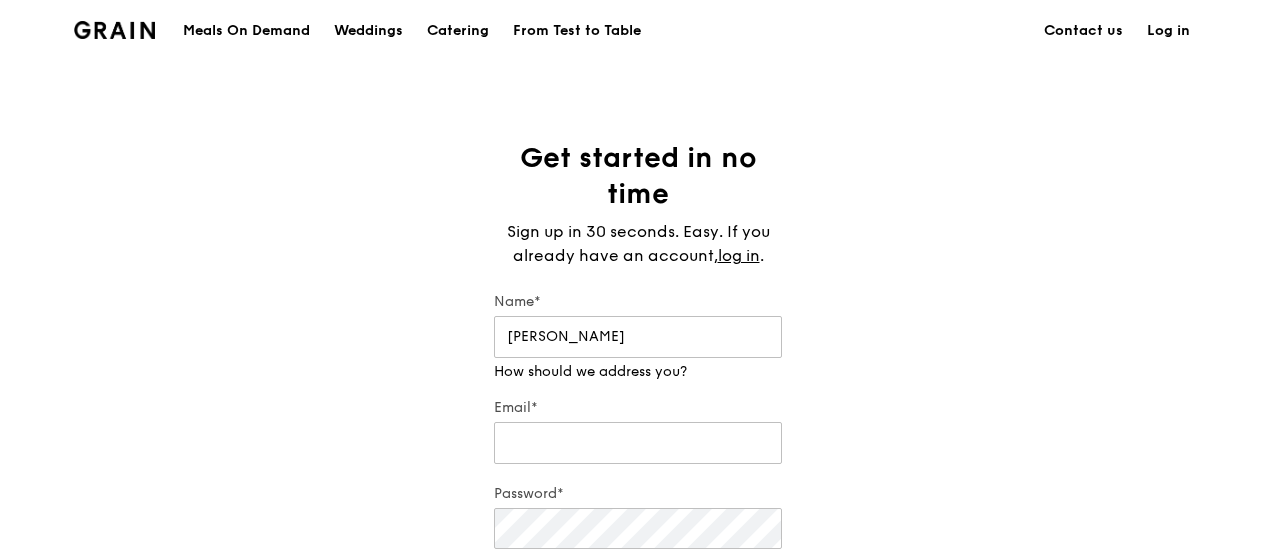 type on "[PERSON_NAME]" 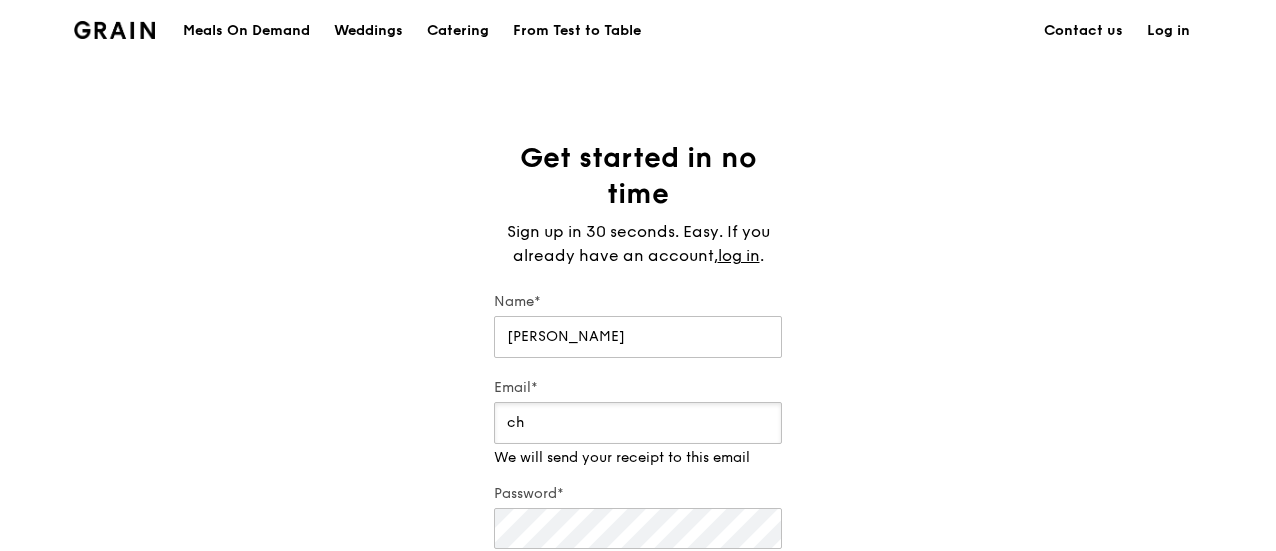 type on "c" 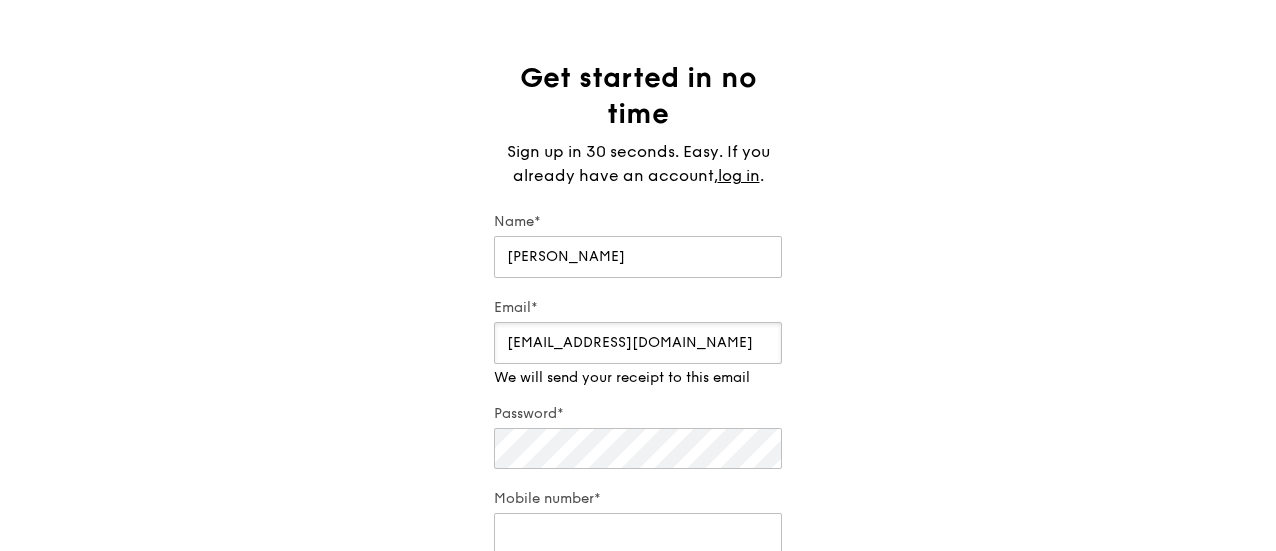 scroll, scrollTop: 200, scrollLeft: 0, axis: vertical 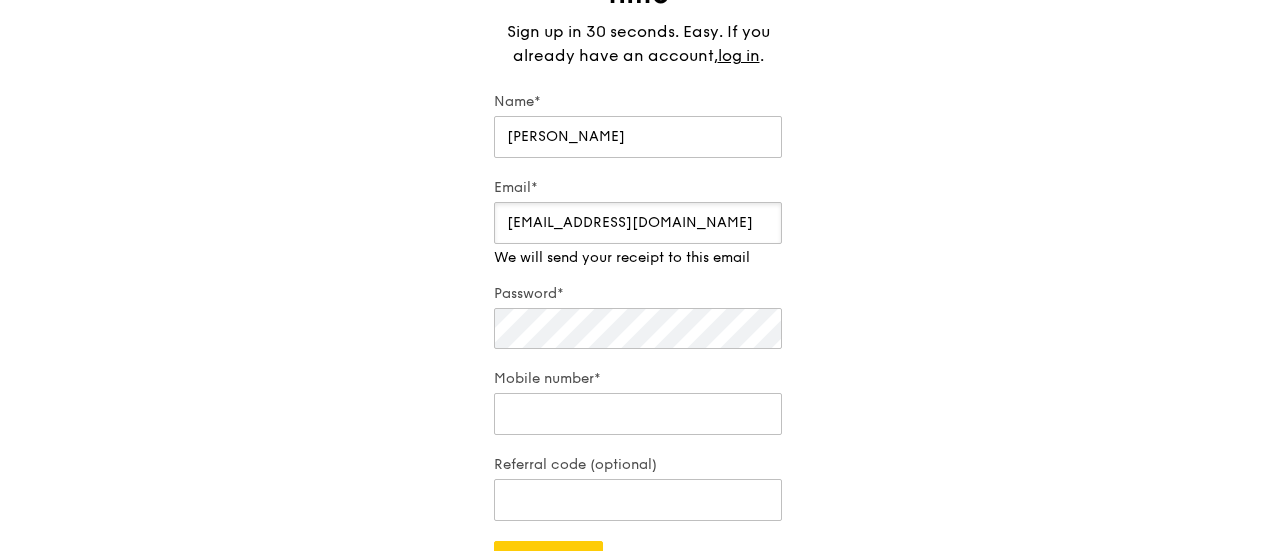 type on "[EMAIL_ADDRESS][DOMAIN_NAME]" 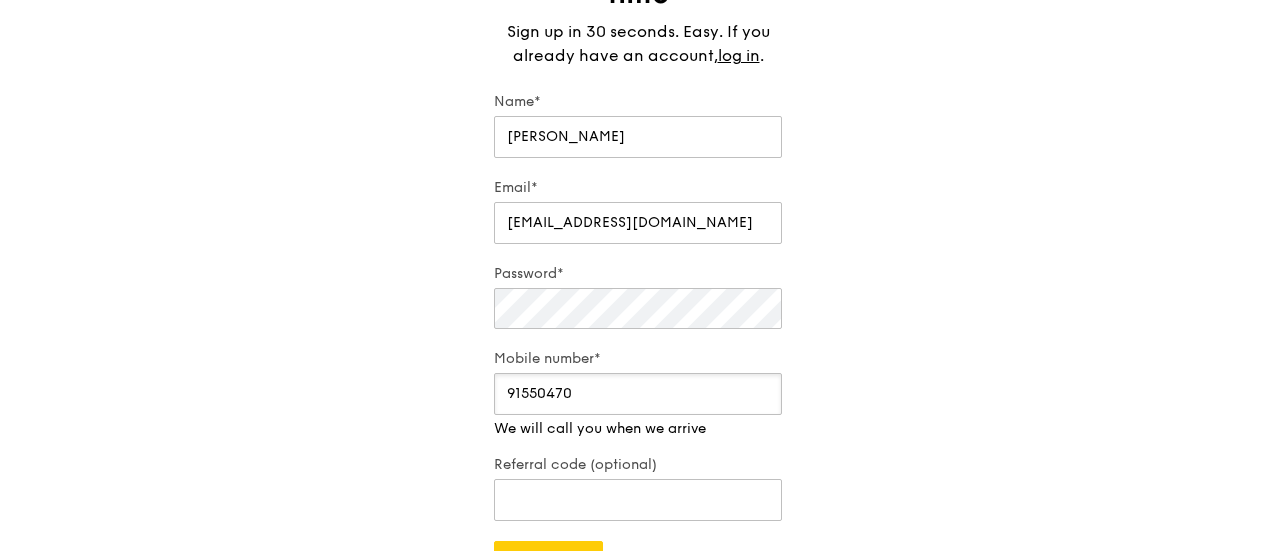 type on "91550470" 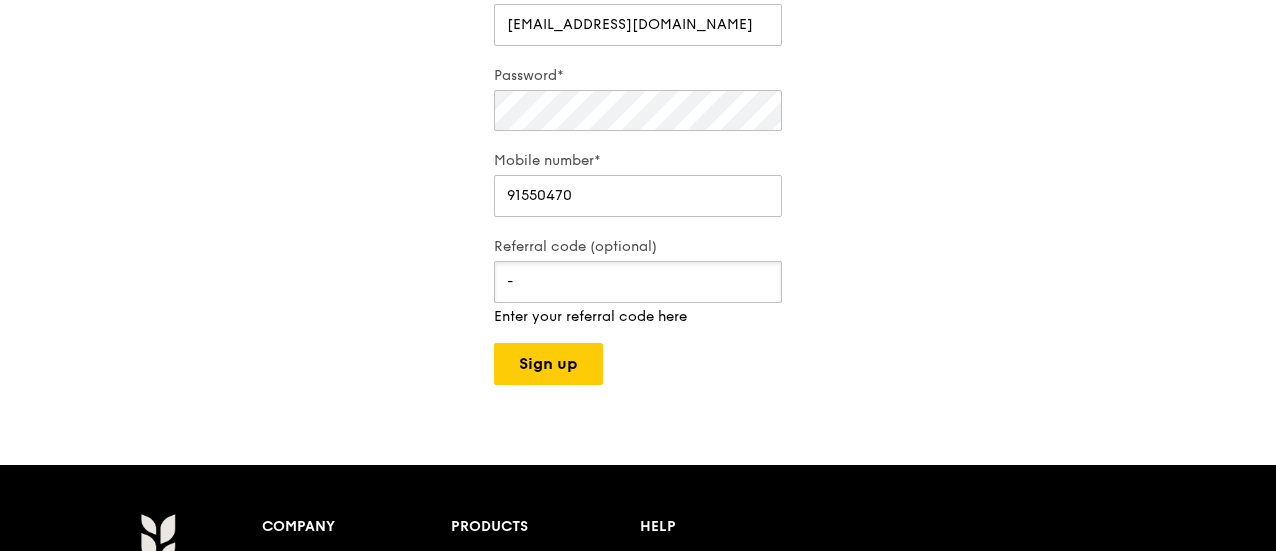 scroll, scrollTop: 400, scrollLeft: 0, axis: vertical 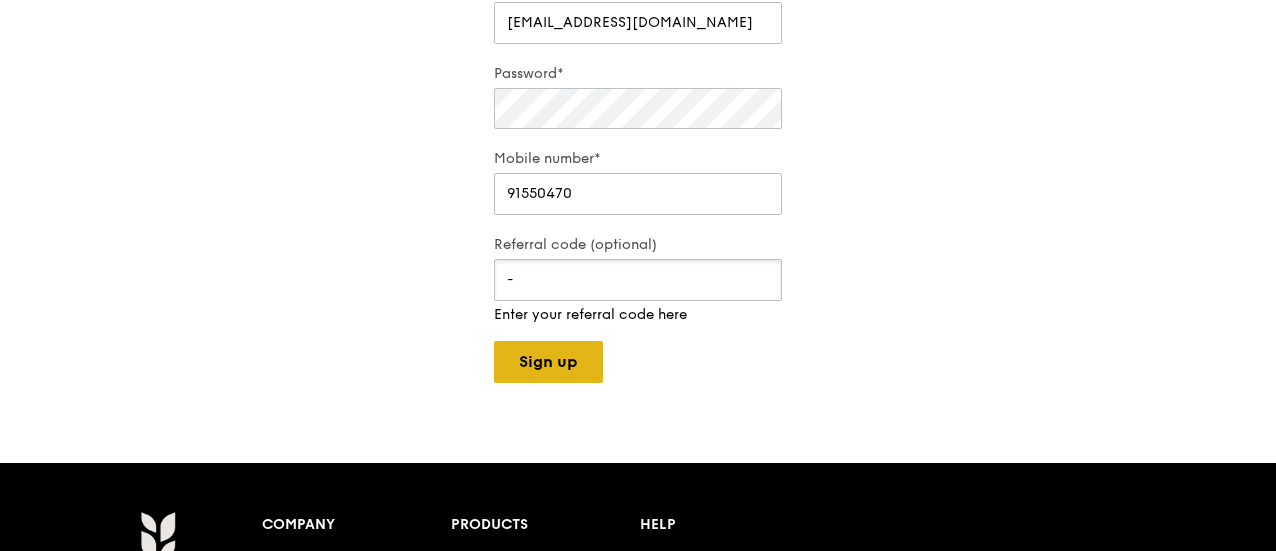type on "-" 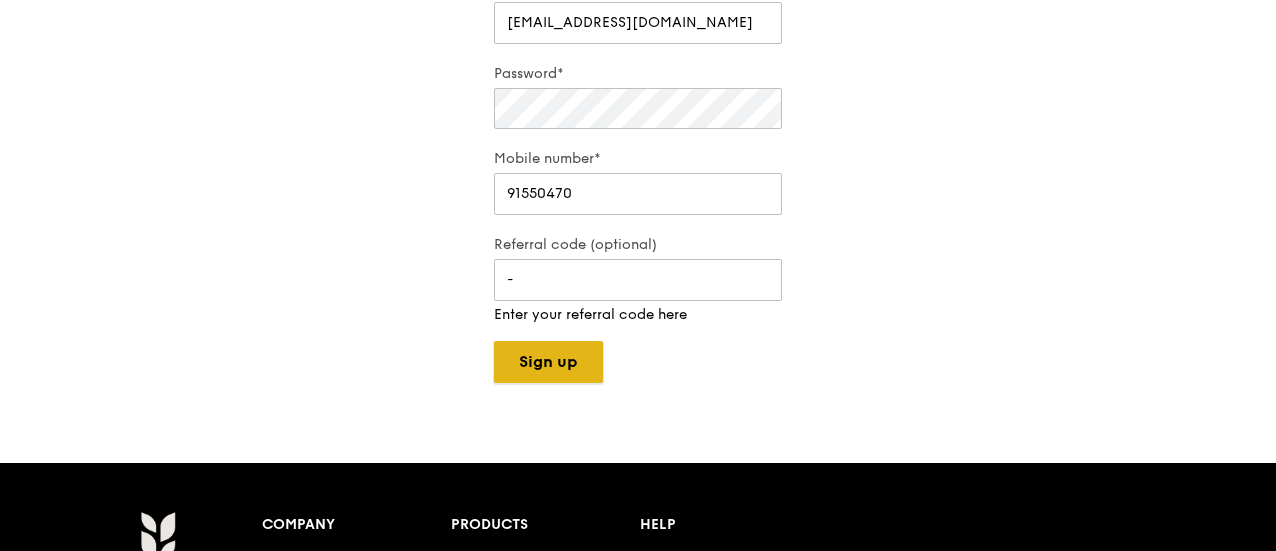 click on "Grain logo
Meals On Demand
Weddings
Catering
From Test to Table
Contact us
Log in
Get started in no time Sign up in 30 seconds. Easy. If you already have an account,
log in
.
Name*
Sei Yin
Email*
seiyin@sccci.org.sg
Password*
Mobile number*
91550470
Referral code (optional)
-
Enter your referral code here
Sign up
Company
About us
Our people
Our stories
Delivery area
We’re hiring
Products
Meals On Demand
Revision" at bounding box center [638, 327] 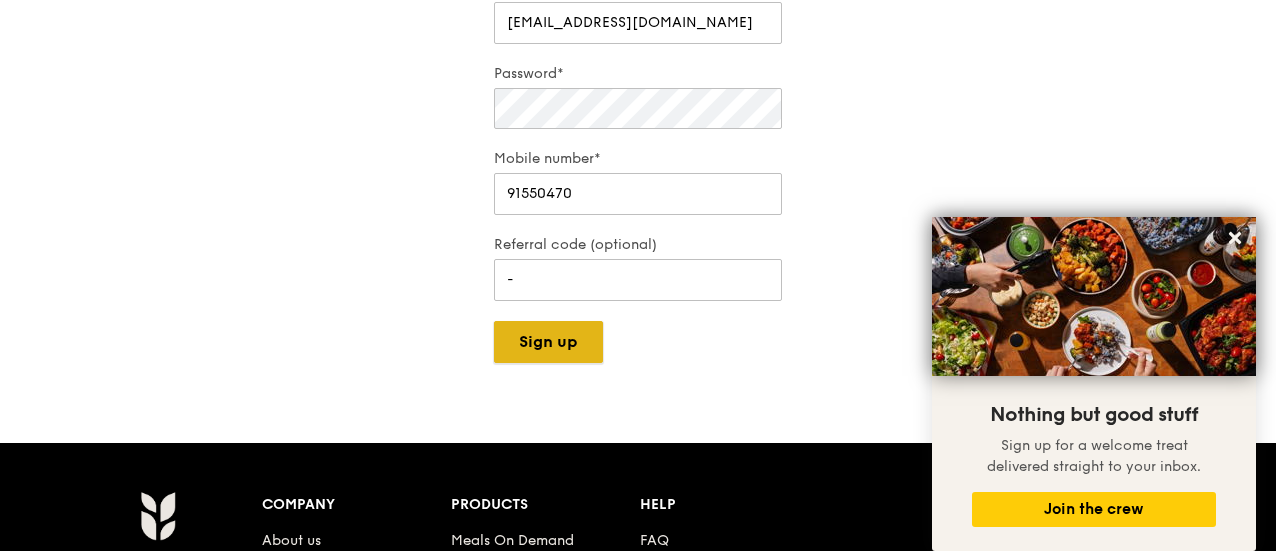 click on "Sign up" at bounding box center (548, 342) 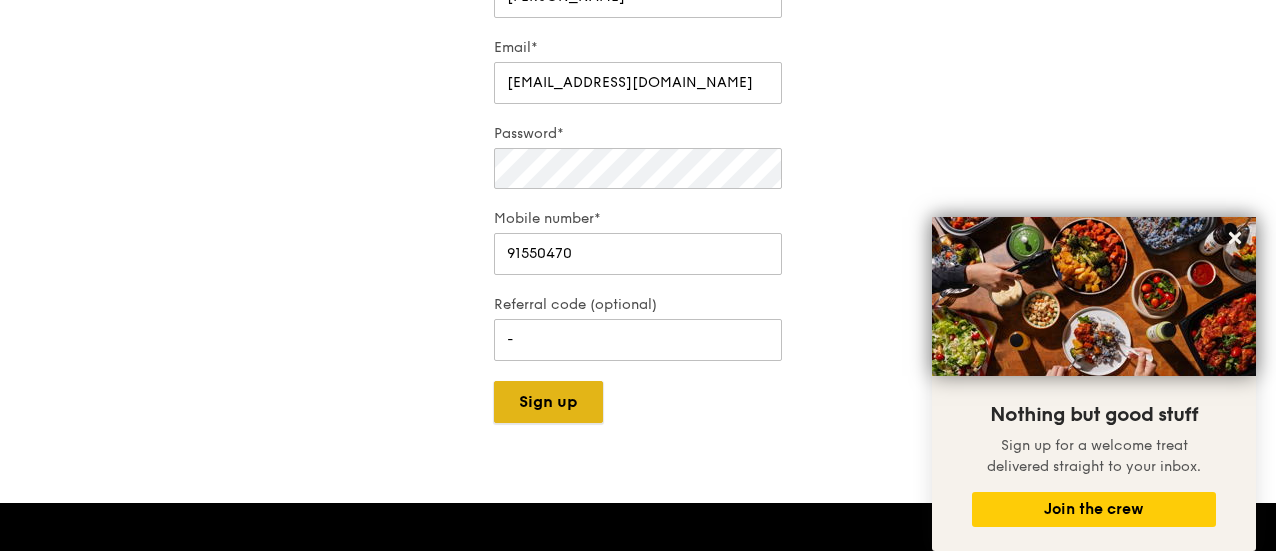 scroll, scrollTop: 460, scrollLeft: 0, axis: vertical 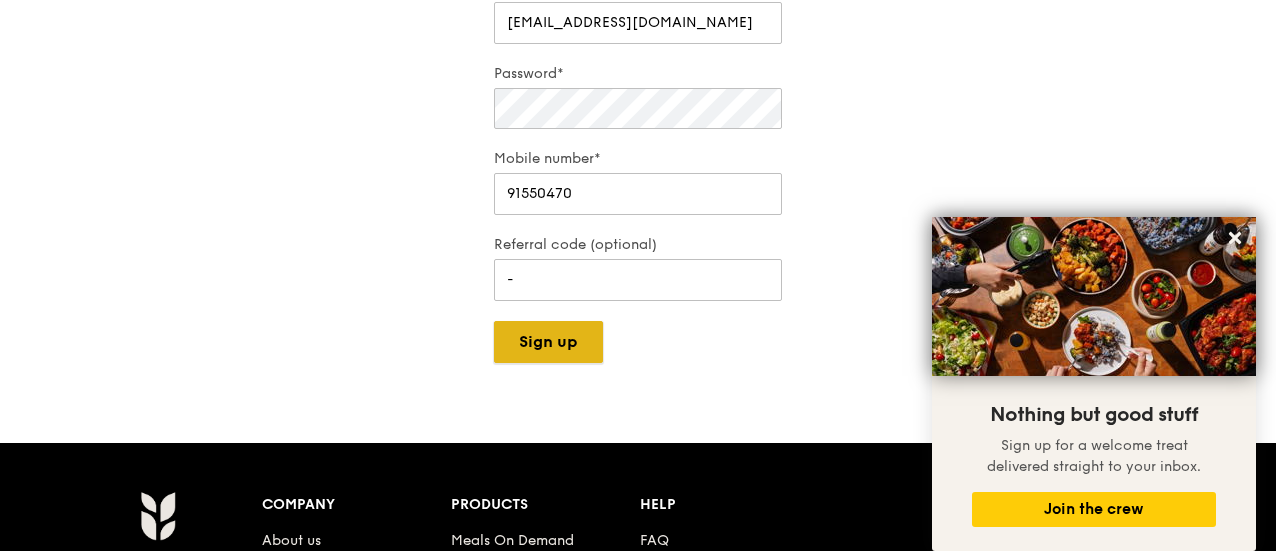 click on "Sign up" at bounding box center (548, 342) 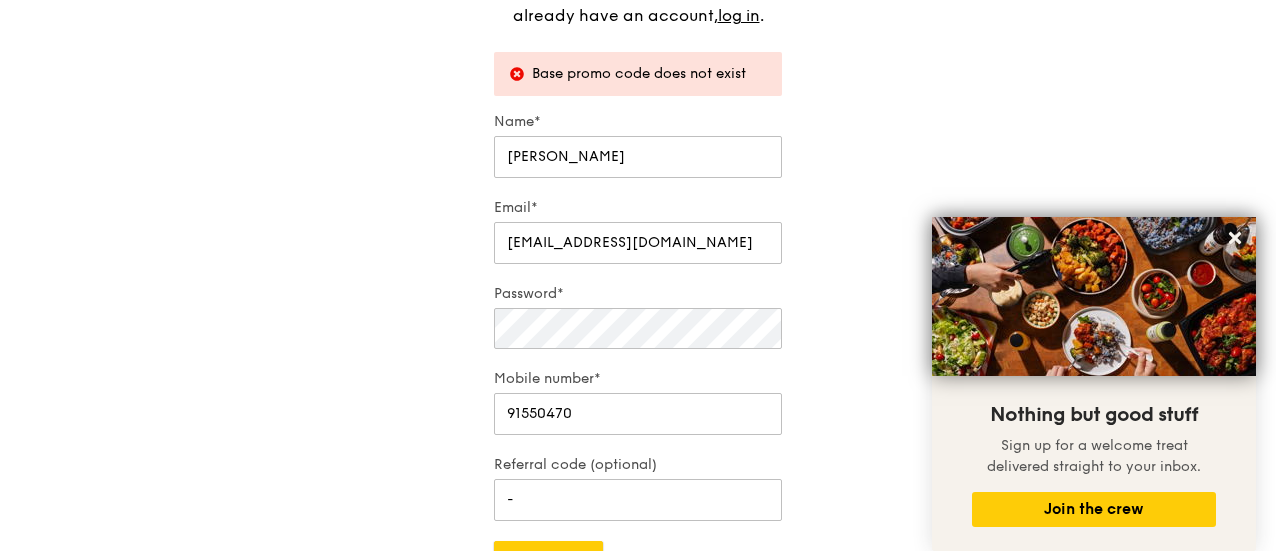 scroll, scrollTop: 260, scrollLeft: 0, axis: vertical 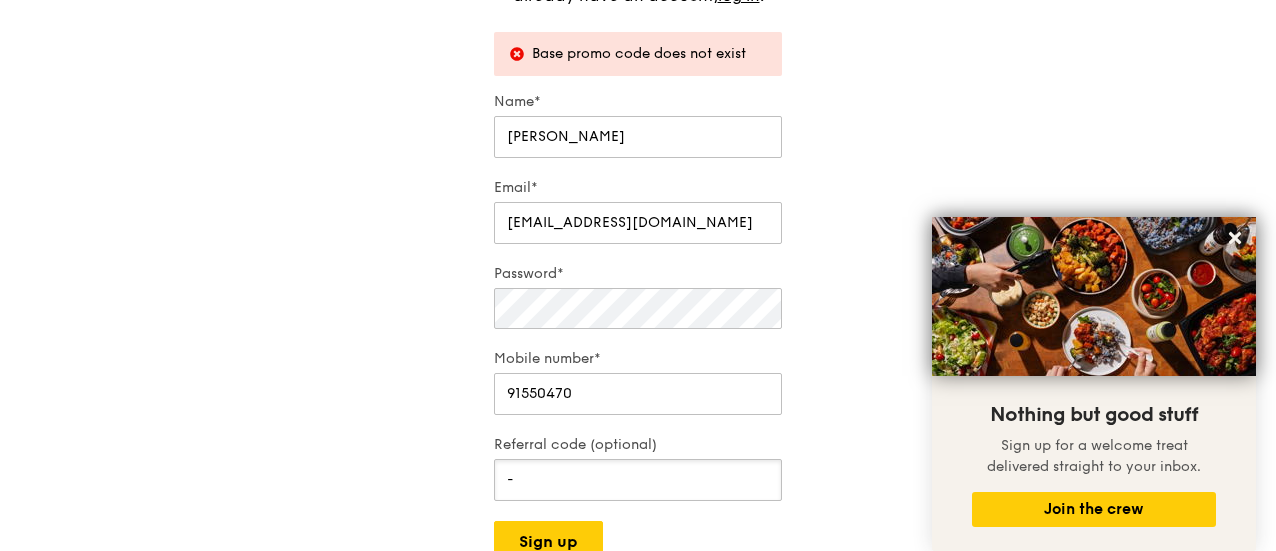 click on "-" at bounding box center [638, 480] 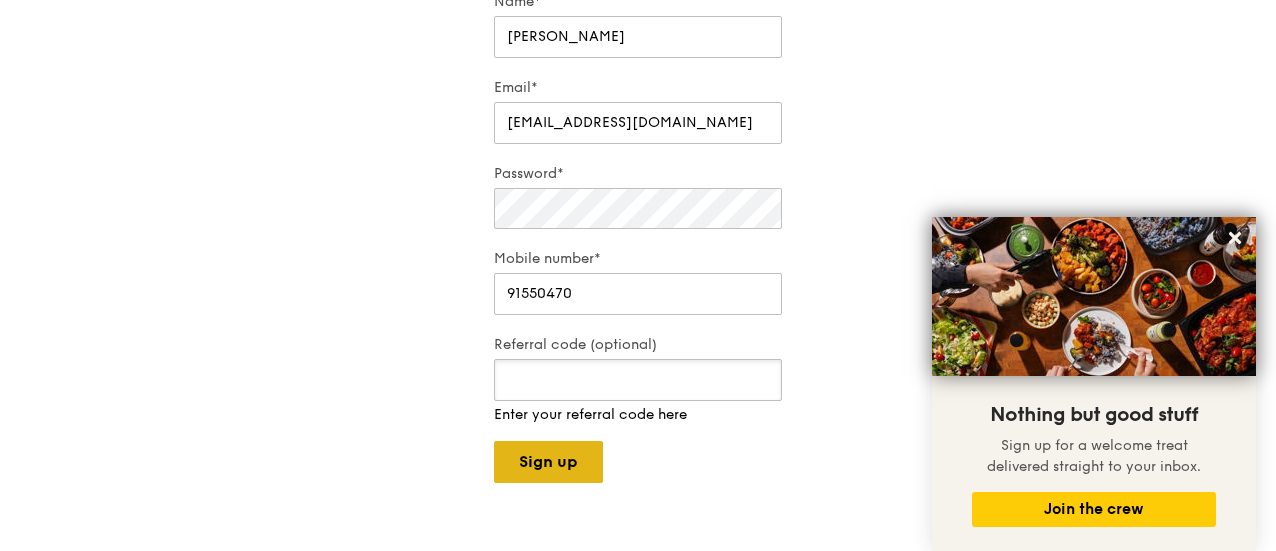 type 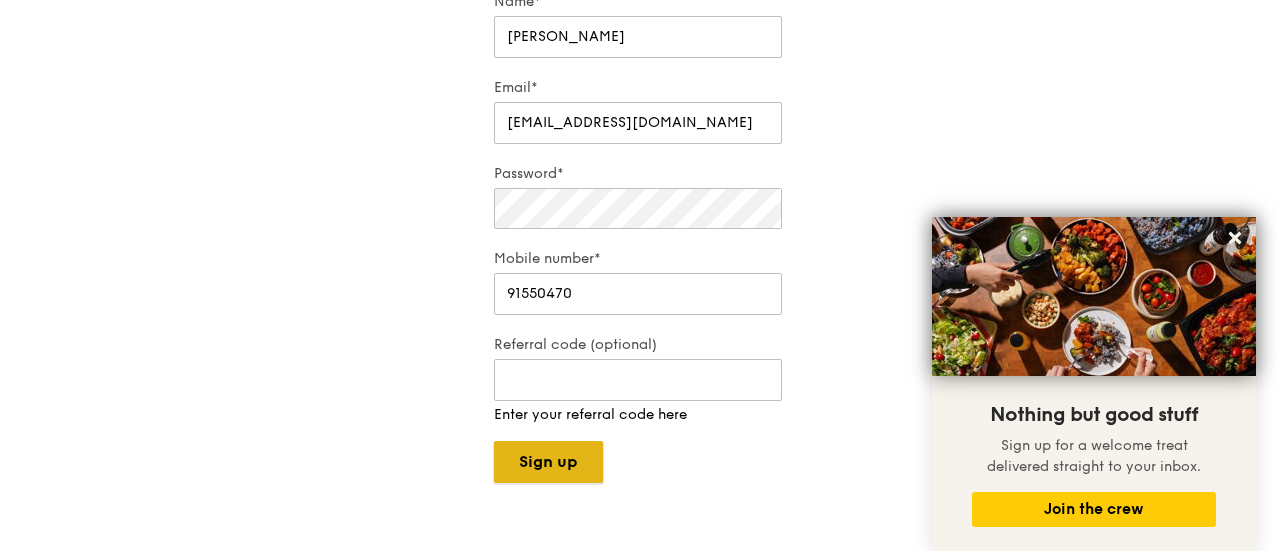 click on "Sign up" at bounding box center (548, 462) 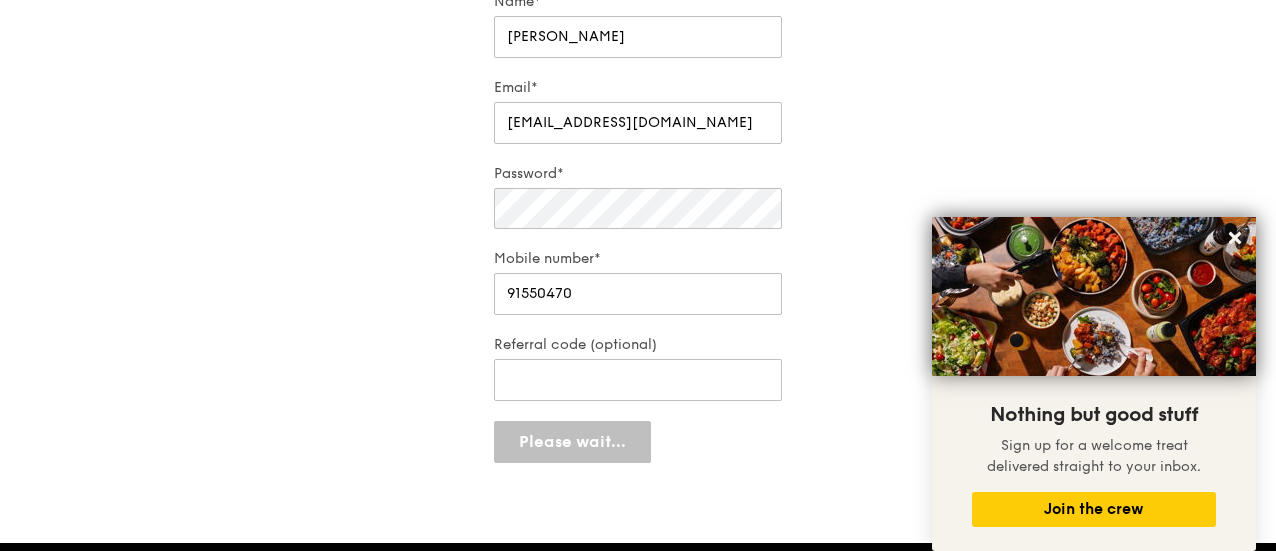 scroll, scrollTop: 300, scrollLeft: 0, axis: vertical 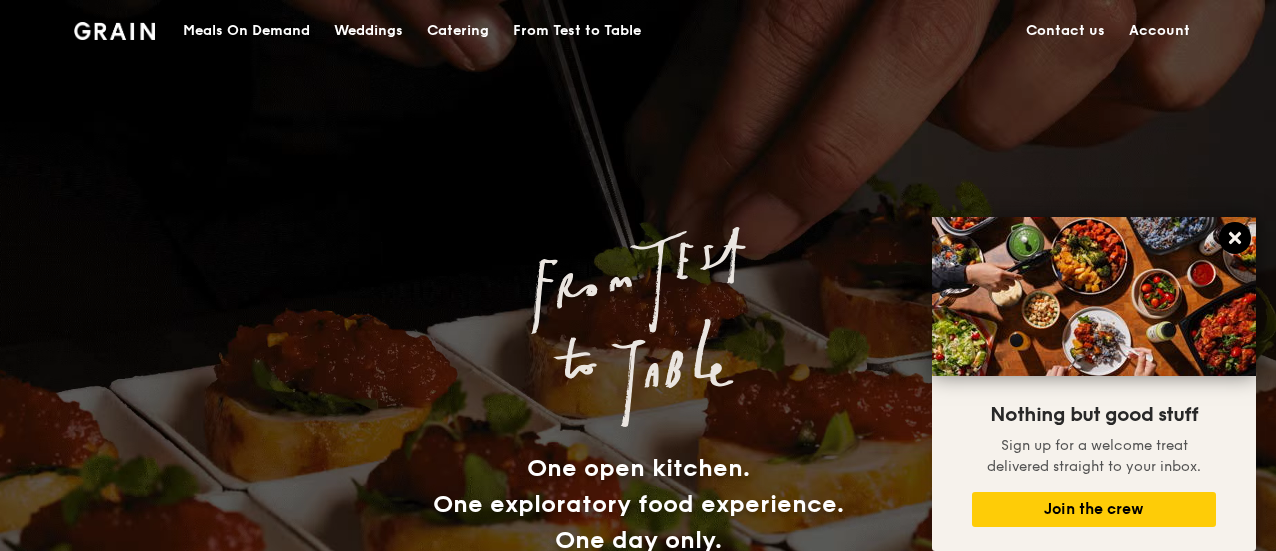 click 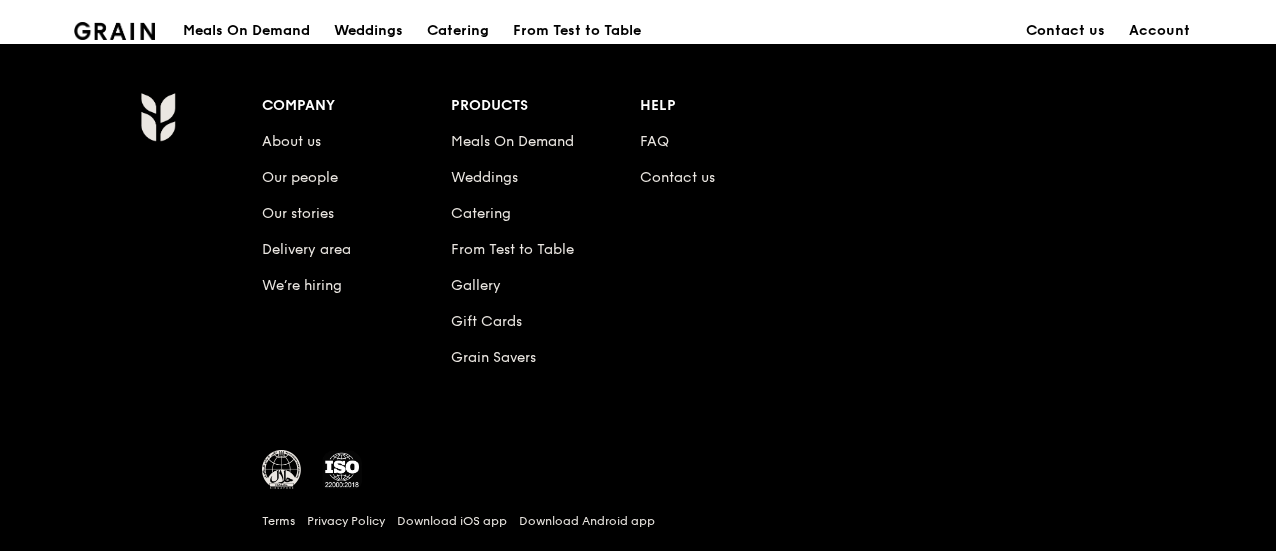 scroll, scrollTop: 1918, scrollLeft: 0, axis: vertical 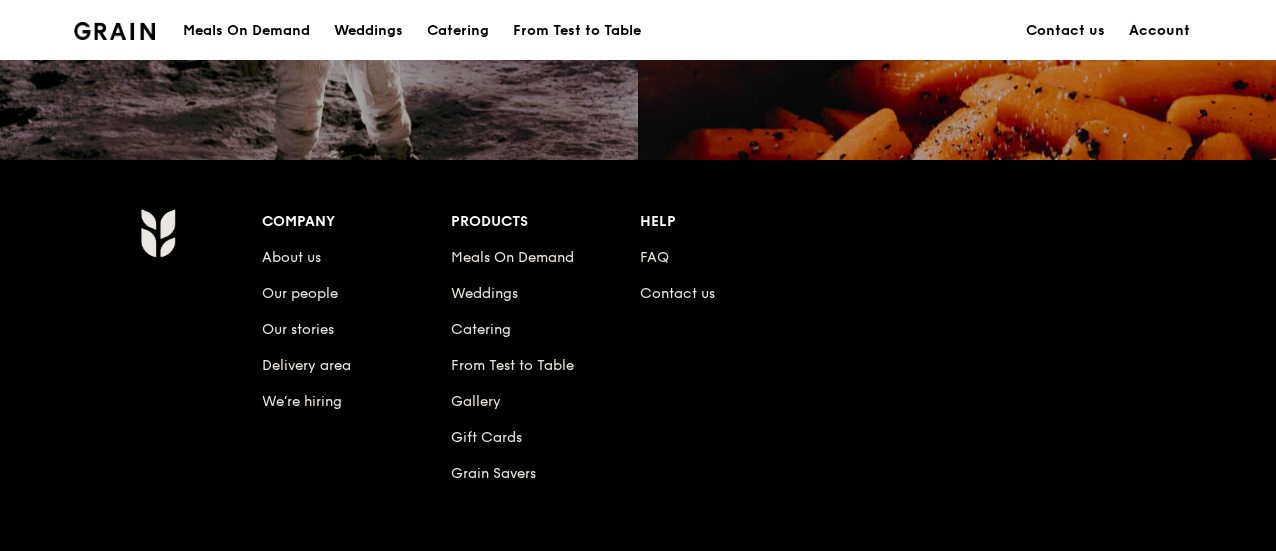 click on "Account" at bounding box center (1159, 31) 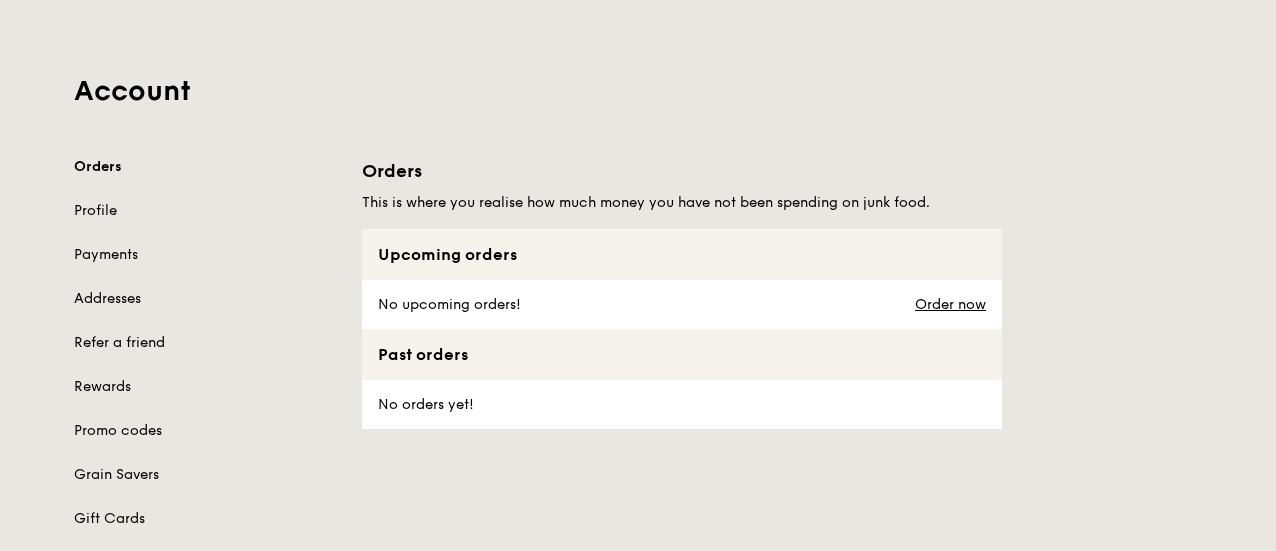scroll, scrollTop: 100, scrollLeft: 0, axis: vertical 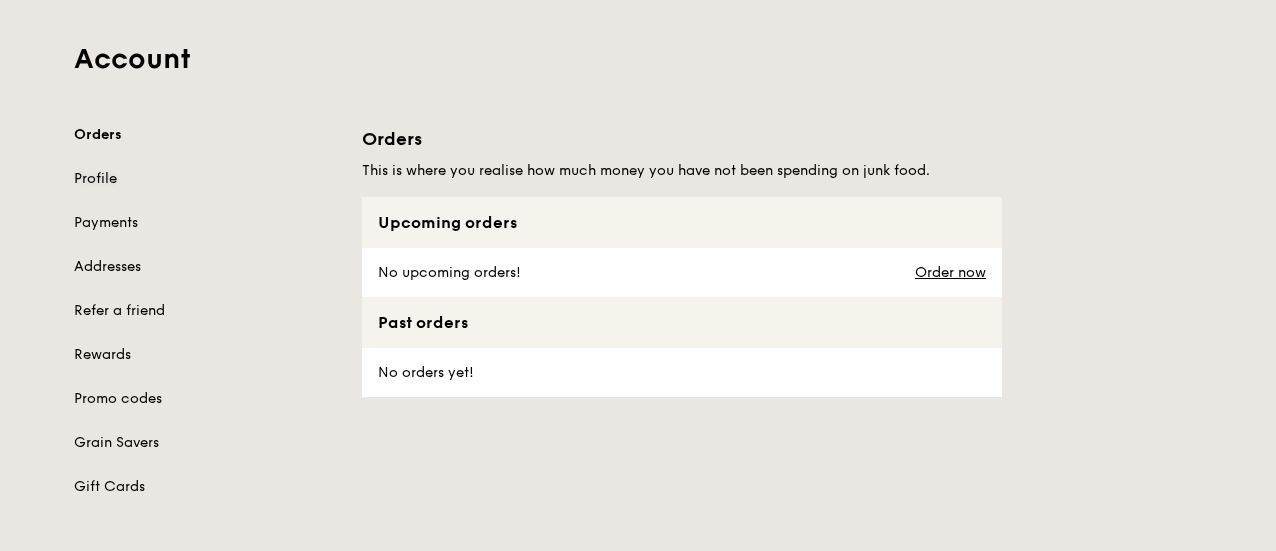 click on "Profile" at bounding box center [206, 179] 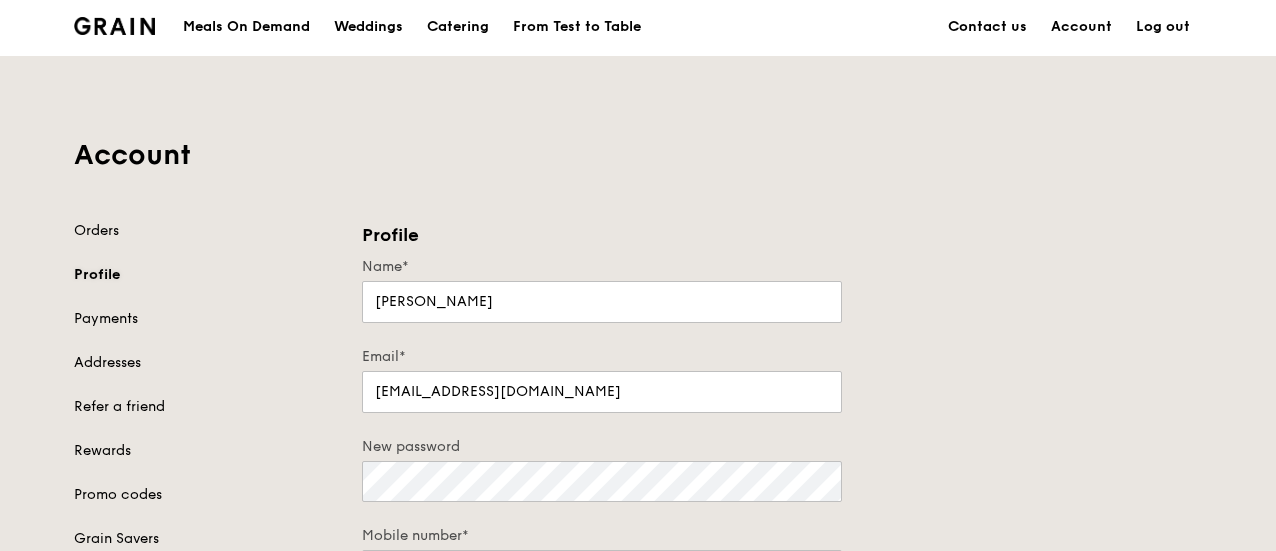 scroll, scrollTop: 0, scrollLeft: 0, axis: both 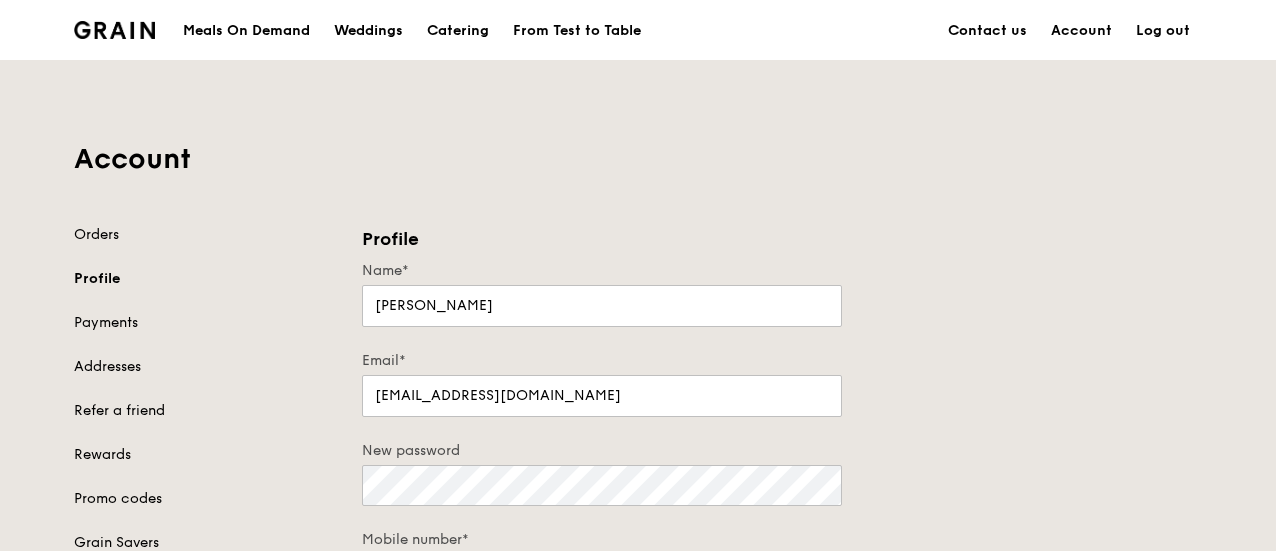 click on "Meals On Demand" at bounding box center (246, 31) 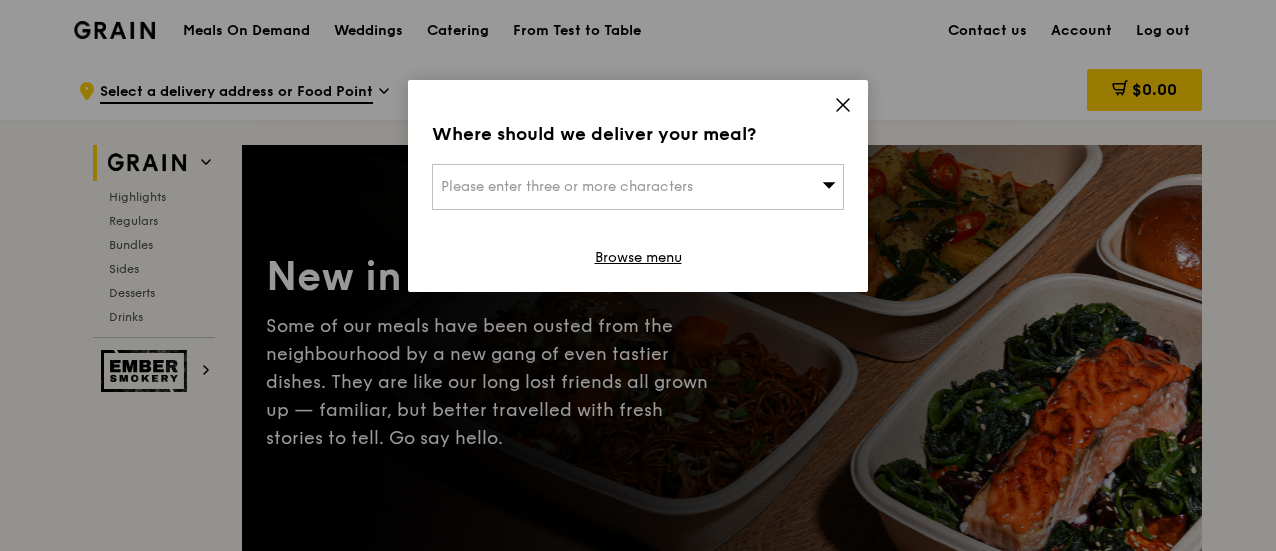 click on "Please enter three or more characters" at bounding box center (638, 187) 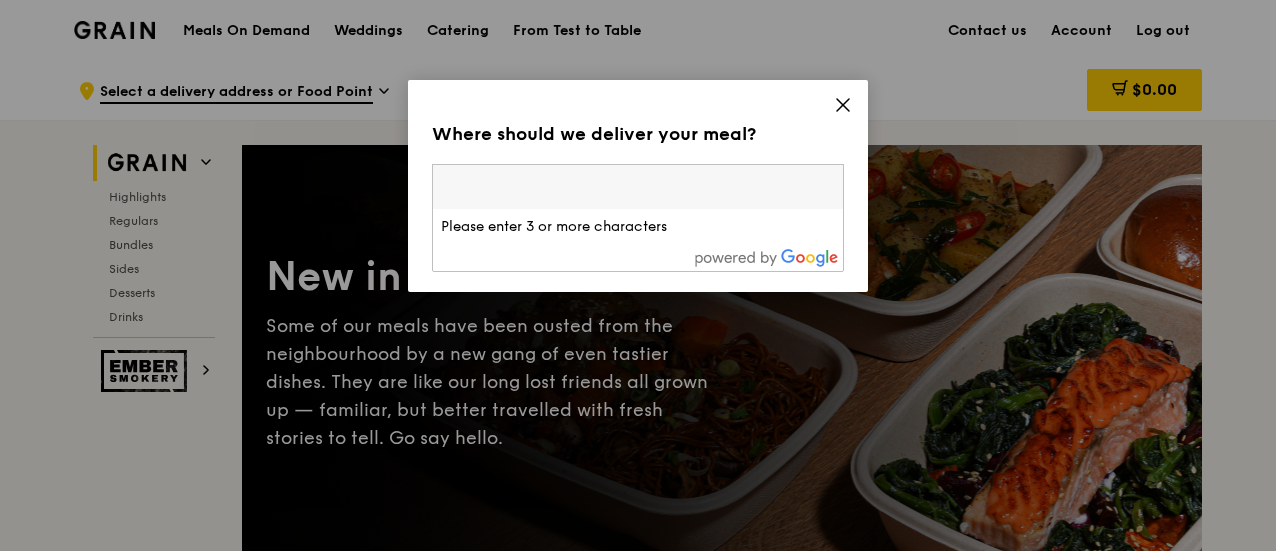 click at bounding box center [638, 187] 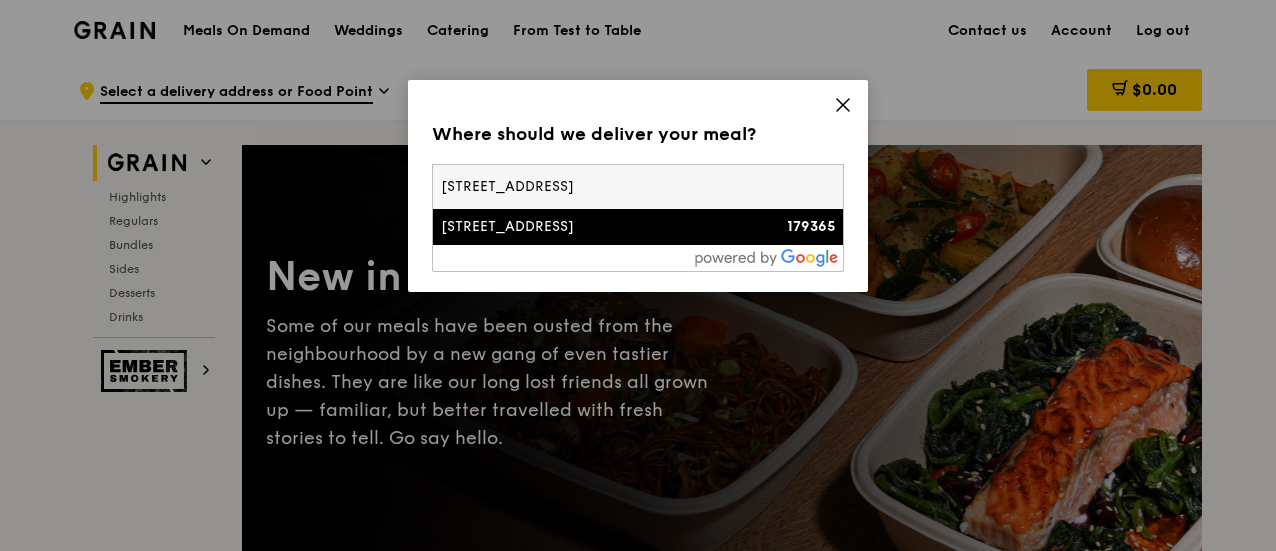 type on "47 Hill Street" 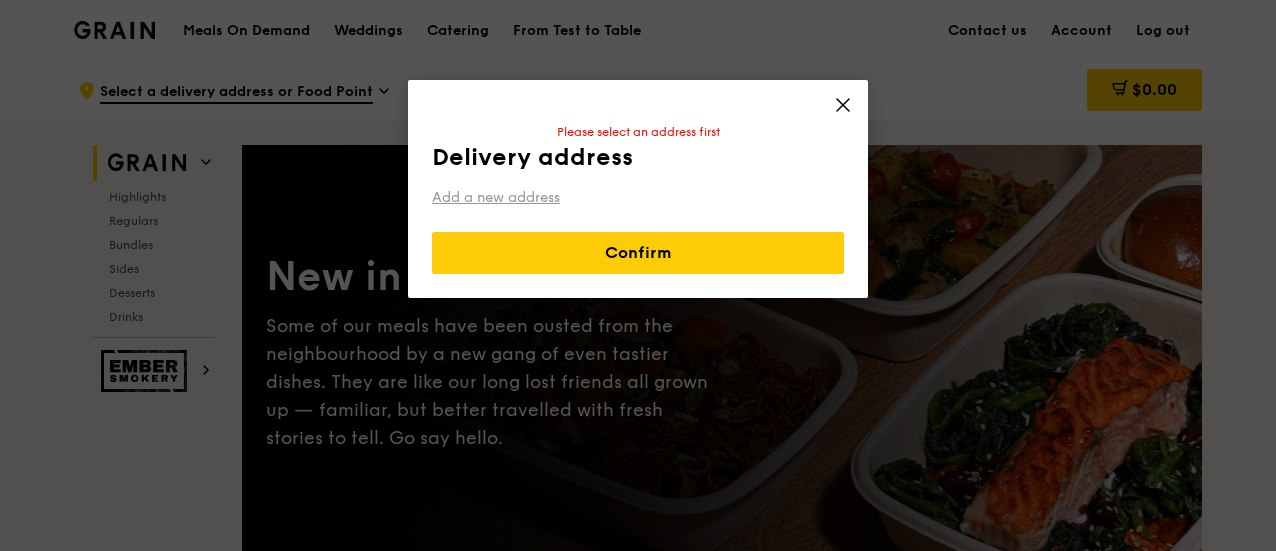 click on "Add a new address" at bounding box center (638, 198) 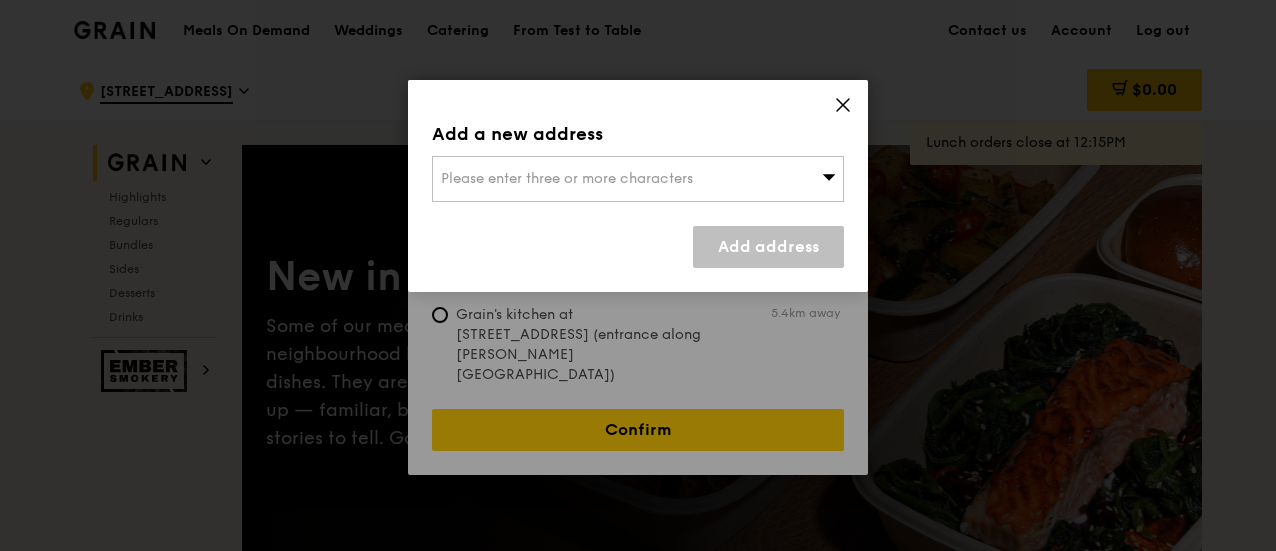 click on "Please enter three or more characters" at bounding box center [567, 178] 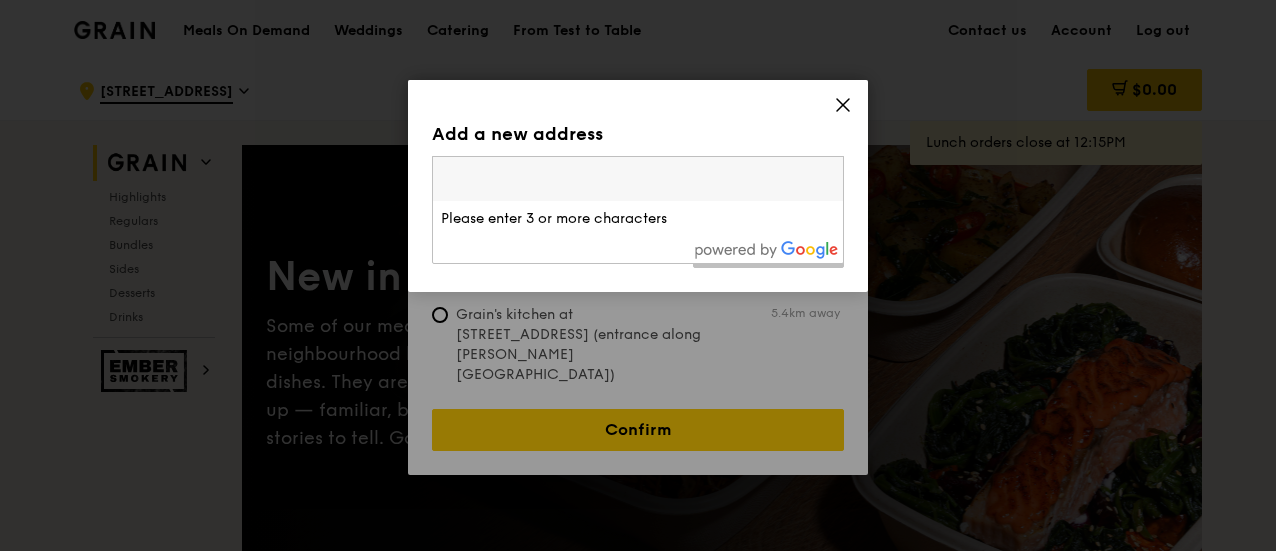 click at bounding box center [638, 179] 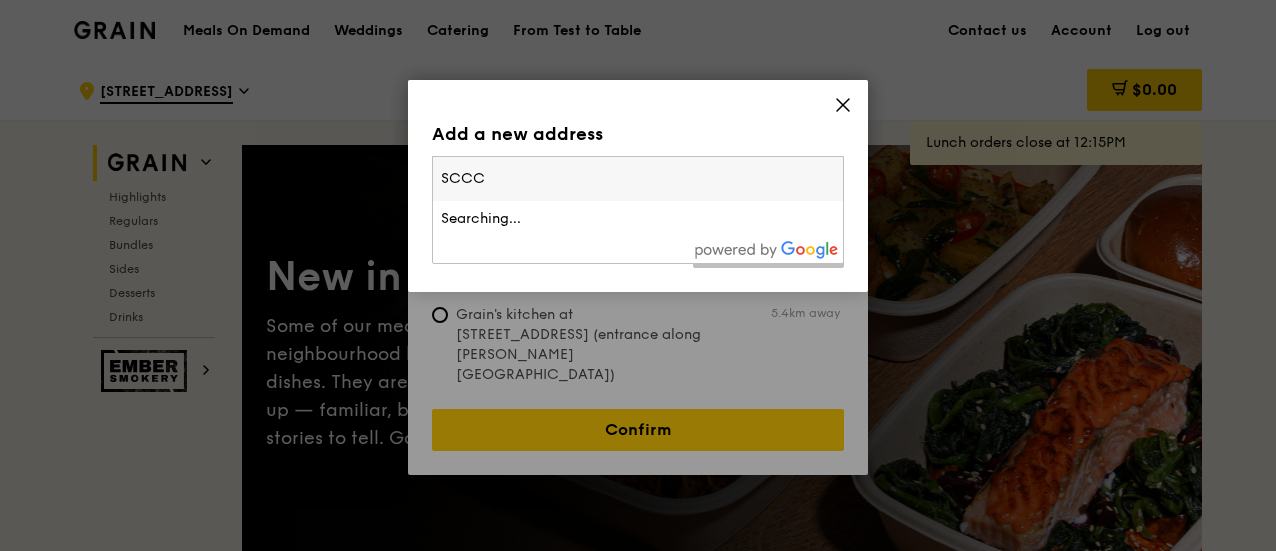type on "SCCCI" 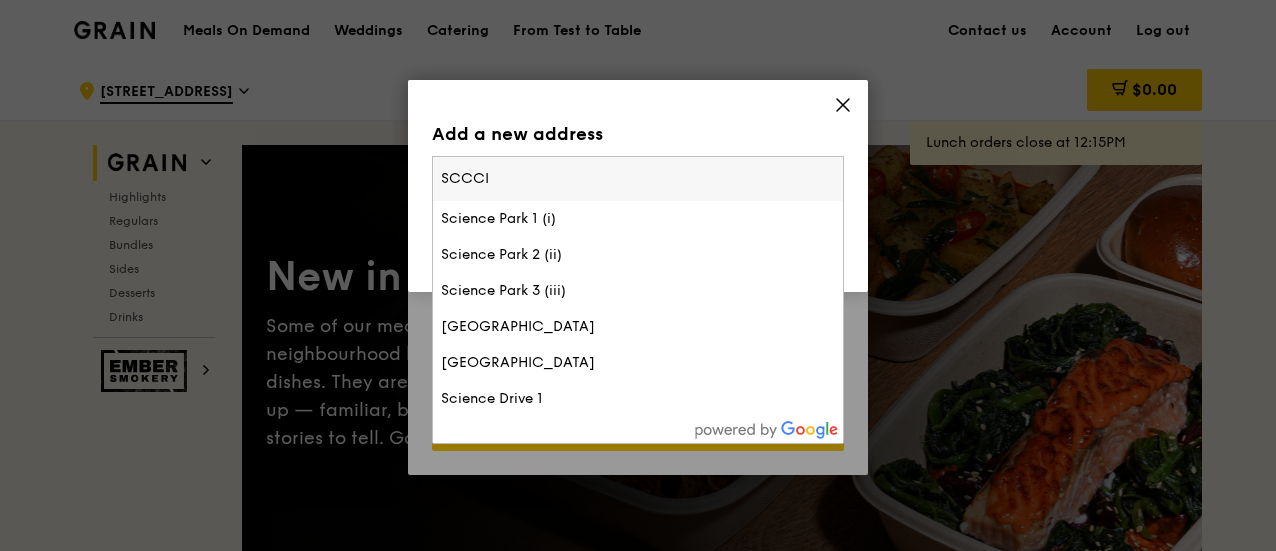 drag, startPoint x: 650, startPoint y: 185, endPoint x: 375, endPoint y: 187, distance: 275.00726 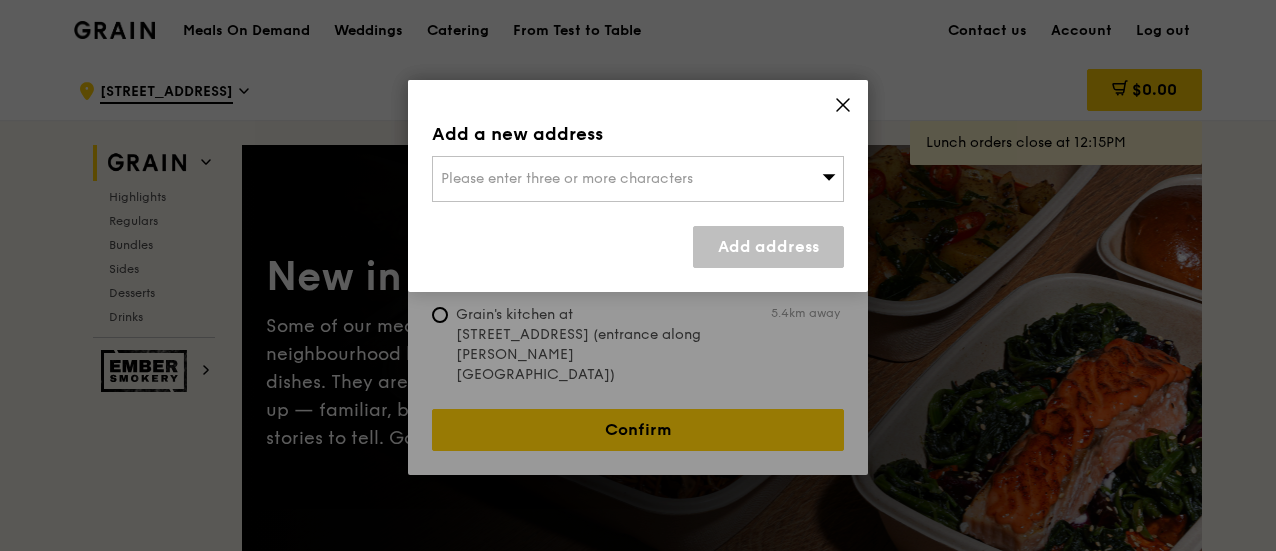 click on "Please enter three or more characters" at bounding box center (567, 178) 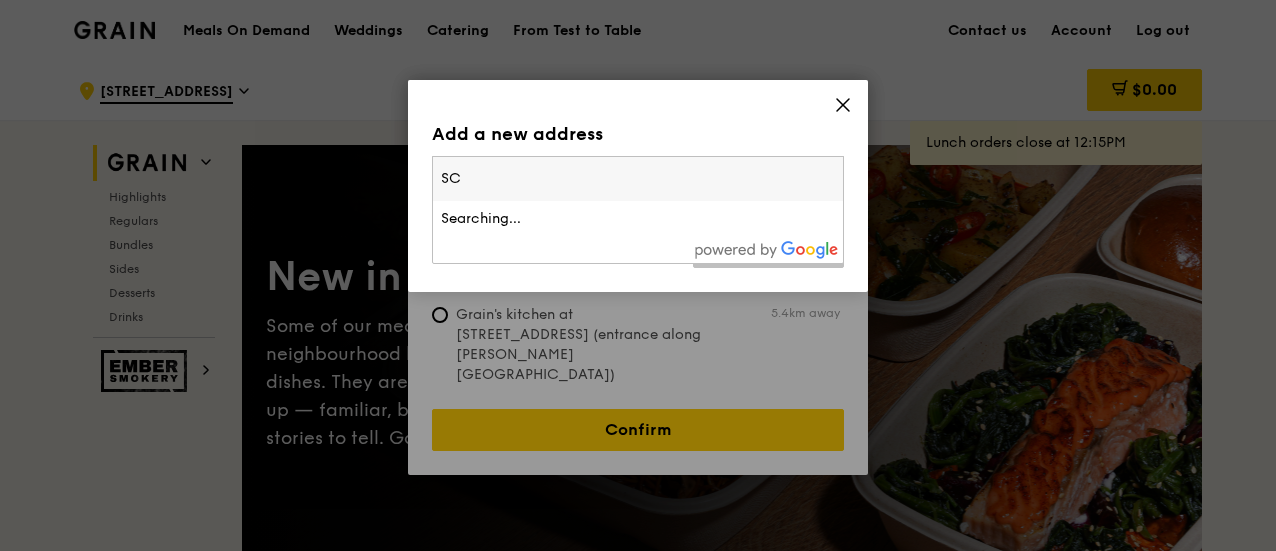 type on "S" 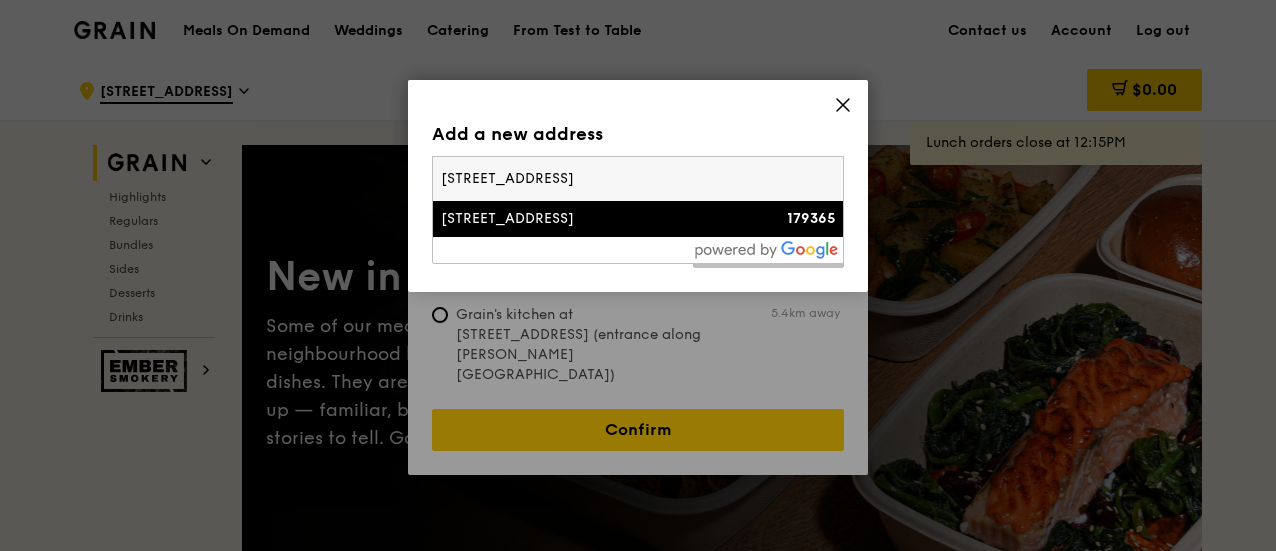 type on "47 Hill Street" 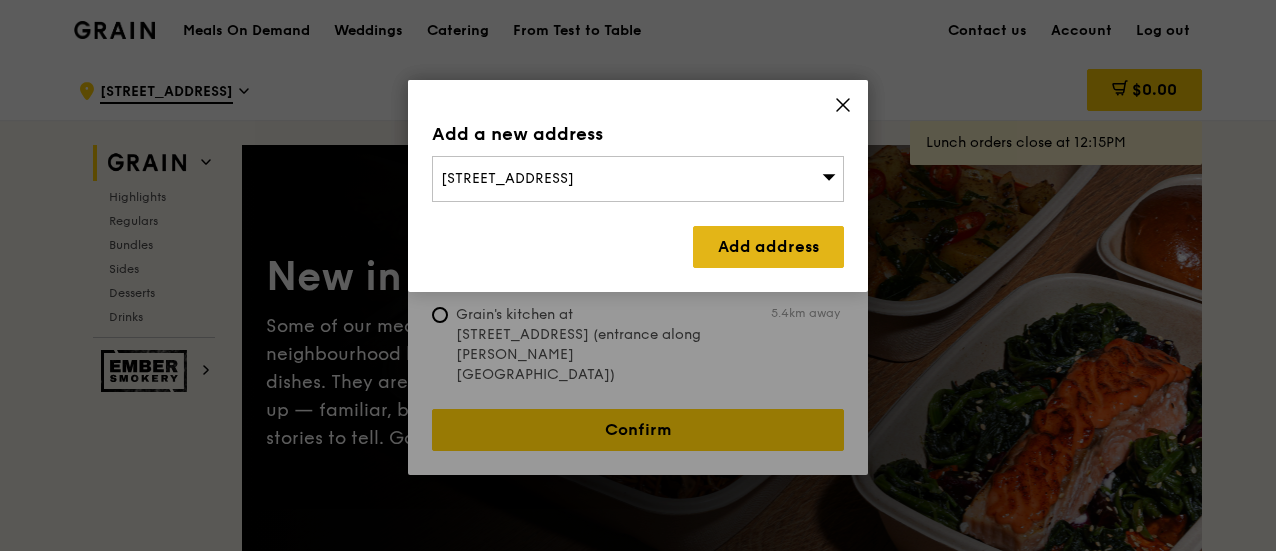 click on "Add address" at bounding box center (768, 247) 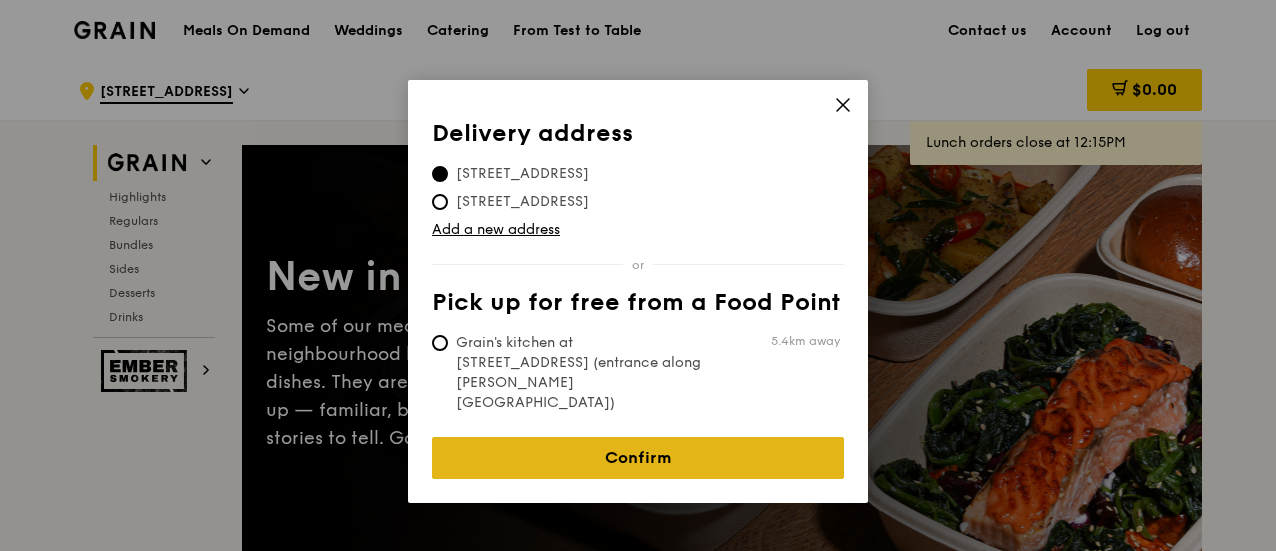 click on "Confirm" at bounding box center (638, 458) 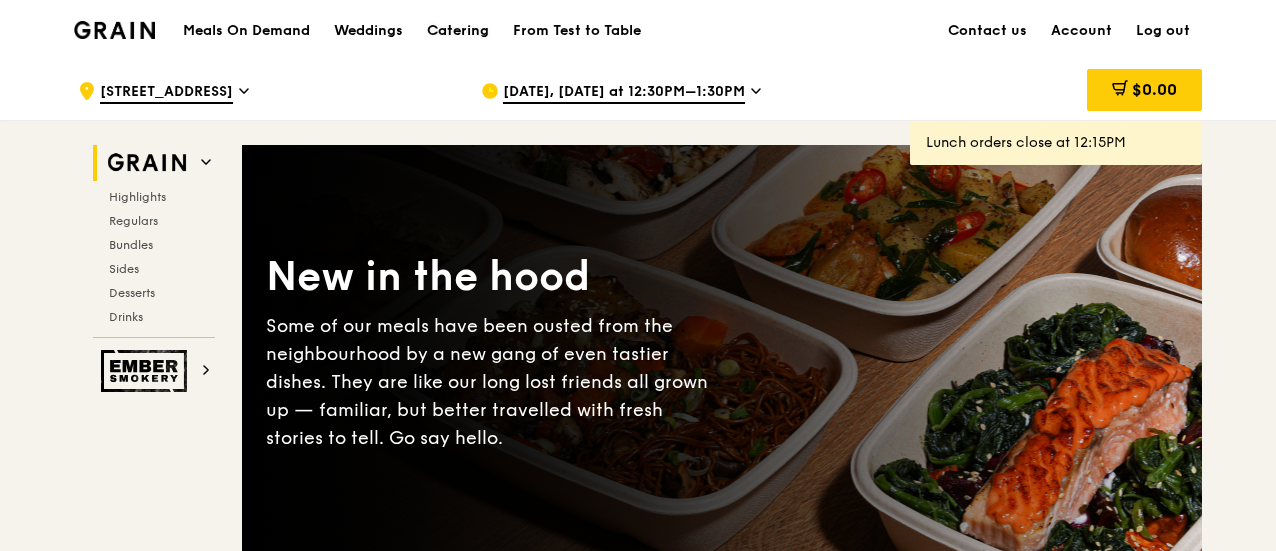 click on "Catering" at bounding box center (458, 31) 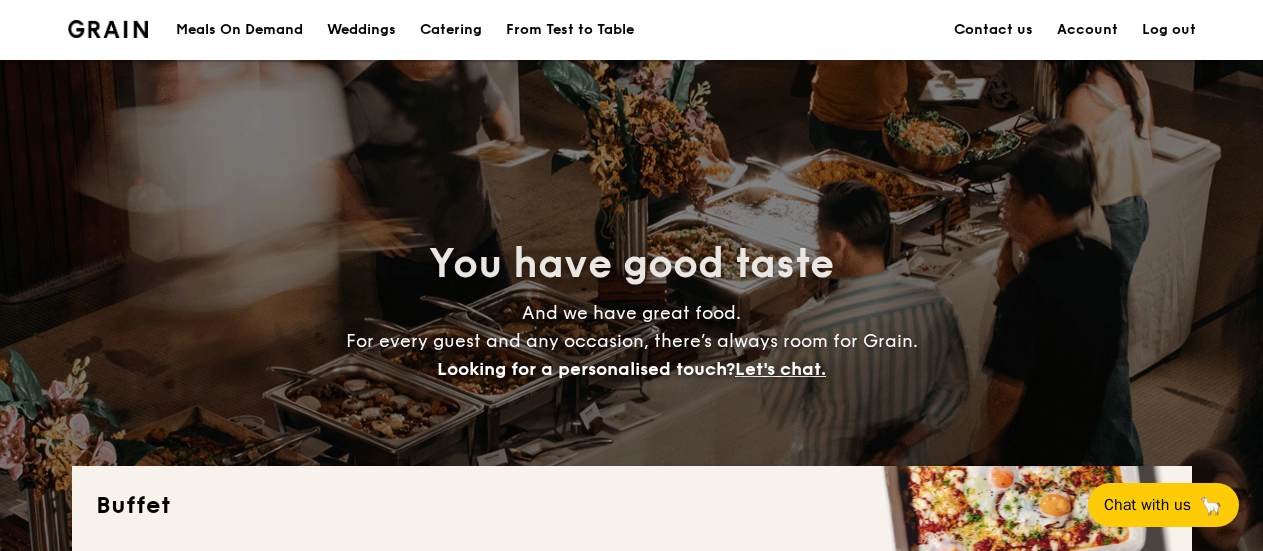 scroll, scrollTop: 400, scrollLeft: 0, axis: vertical 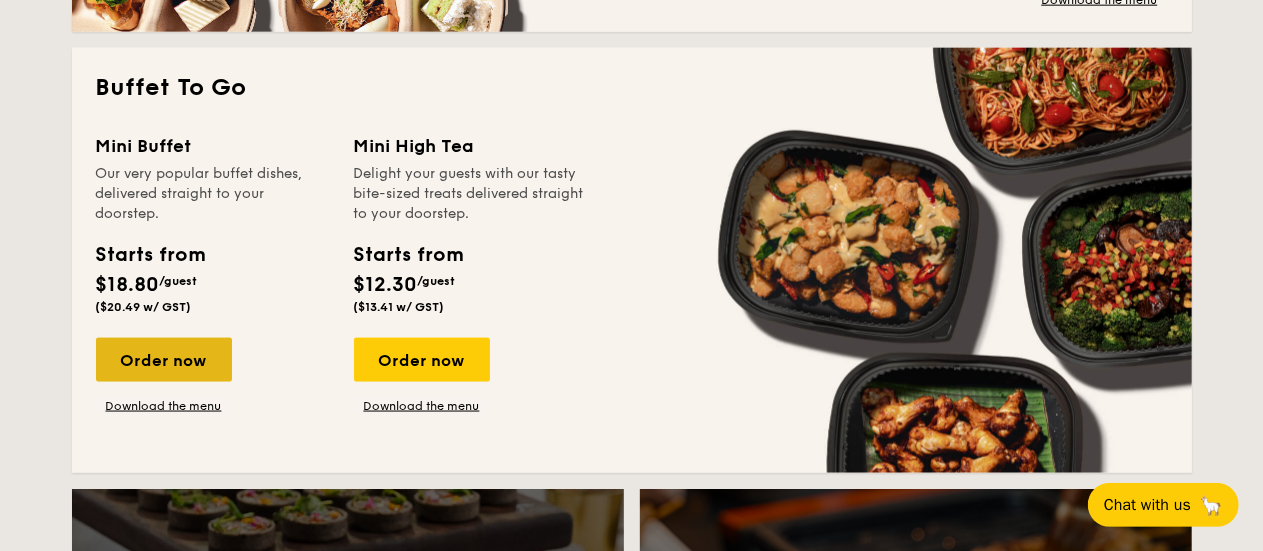 click on "Order now" at bounding box center (164, 360) 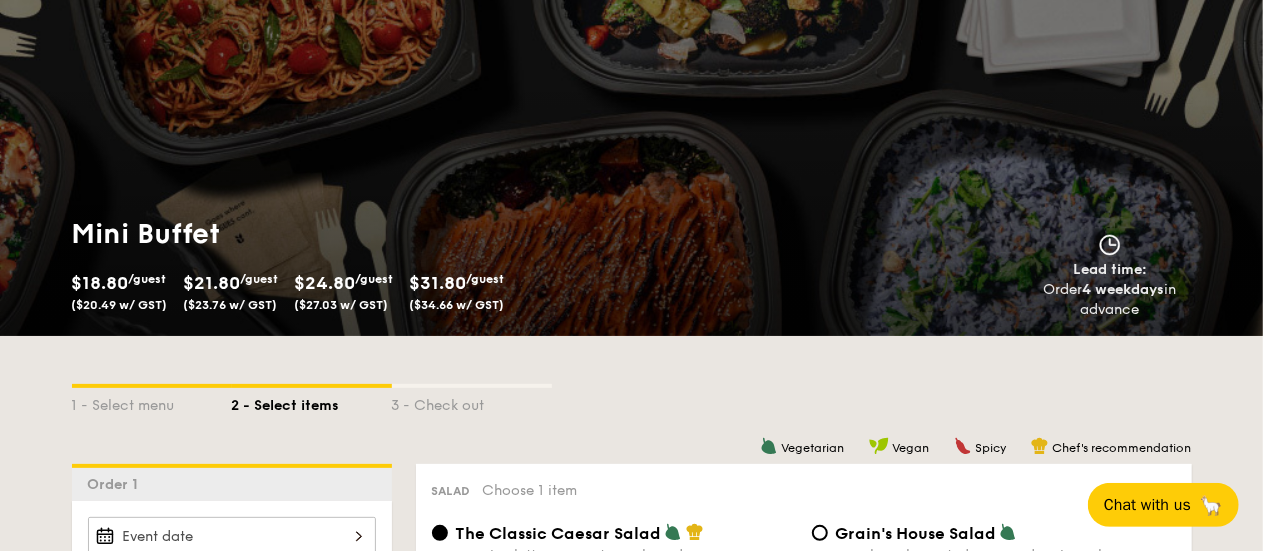 scroll, scrollTop: 0, scrollLeft: 0, axis: both 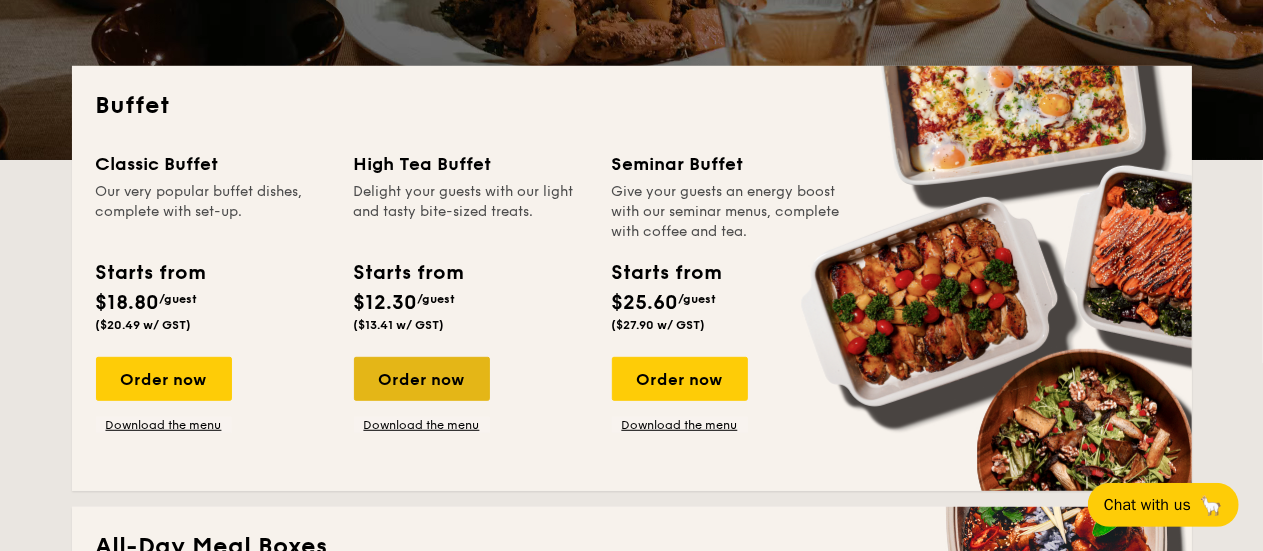 click on "Order now" at bounding box center [422, 379] 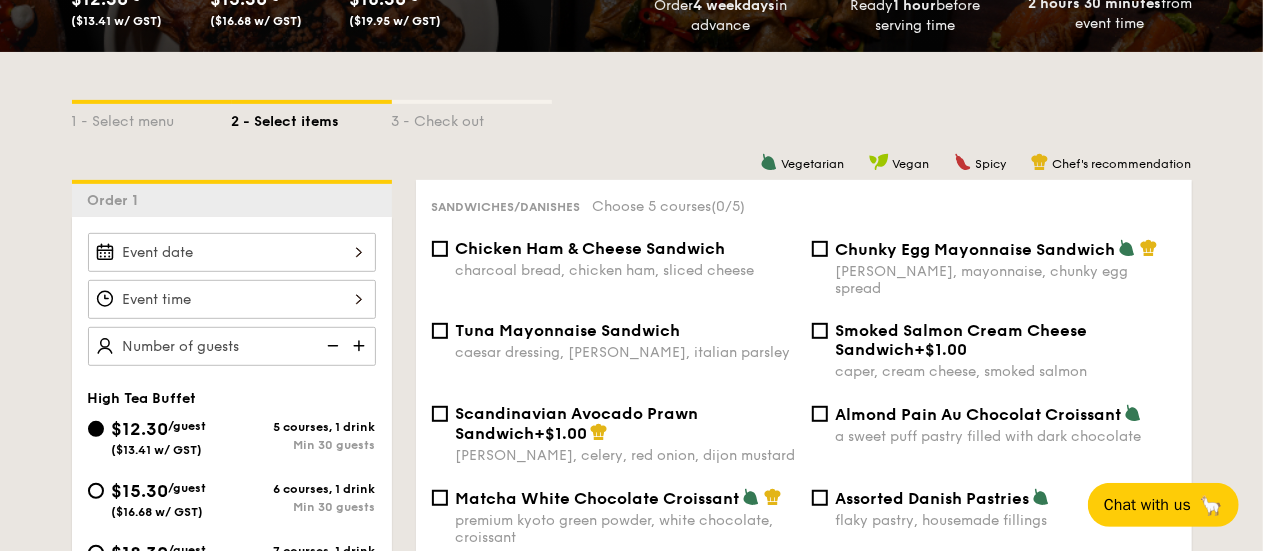 scroll, scrollTop: 500, scrollLeft: 0, axis: vertical 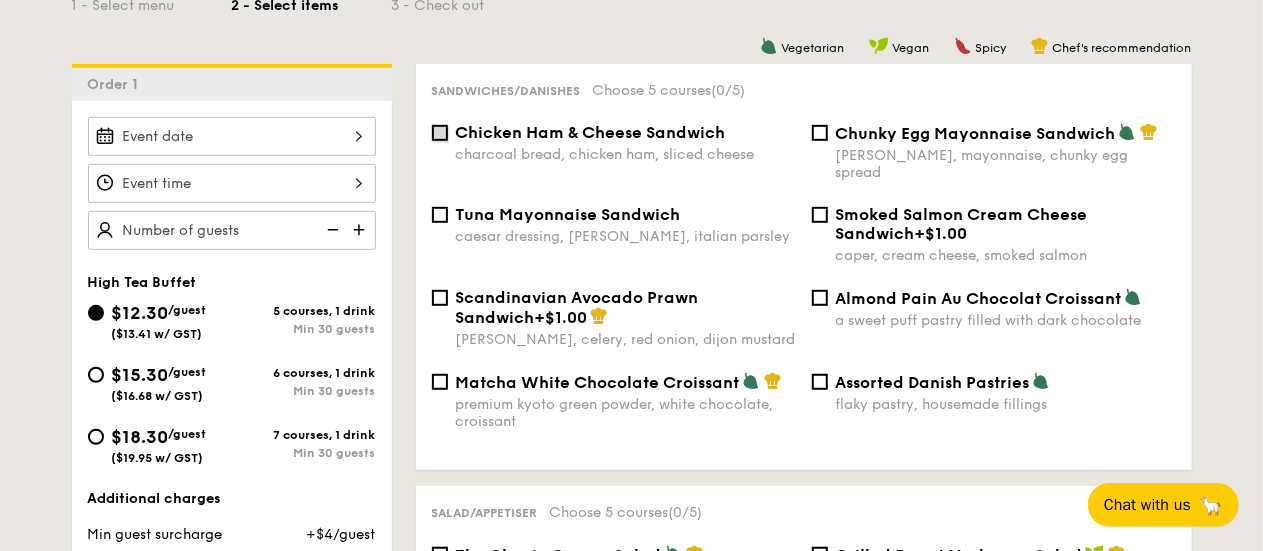 click on "Chicken Ham & Cheese Sandwich charcoal bread, chicken ham, sliced cheese" at bounding box center (440, 133) 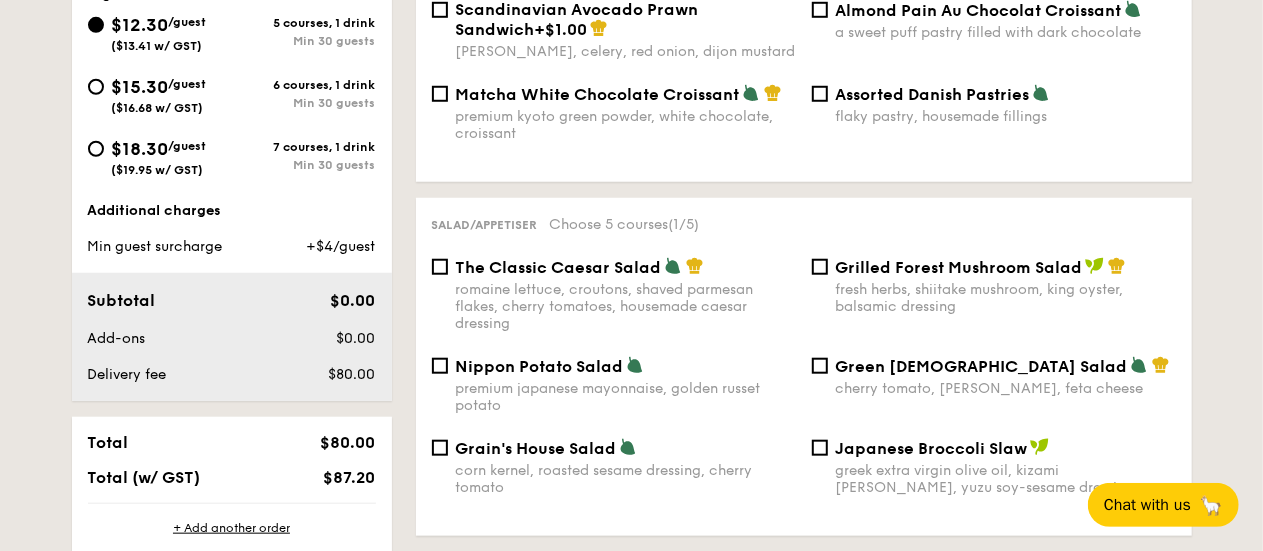 scroll, scrollTop: 800, scrollLeft: 0, axis: vertical 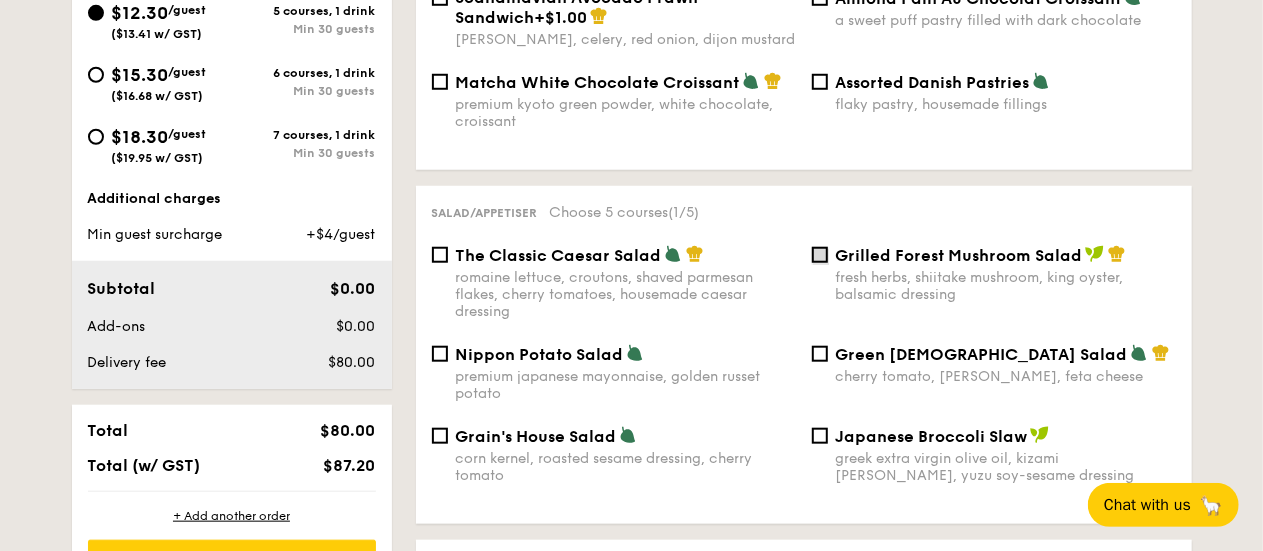 click on "Grilled Forest Mushroom Salad fresh herbs, shiitake mushroom, king oyster, balsamic dressing" at bounding box center (820, 255) 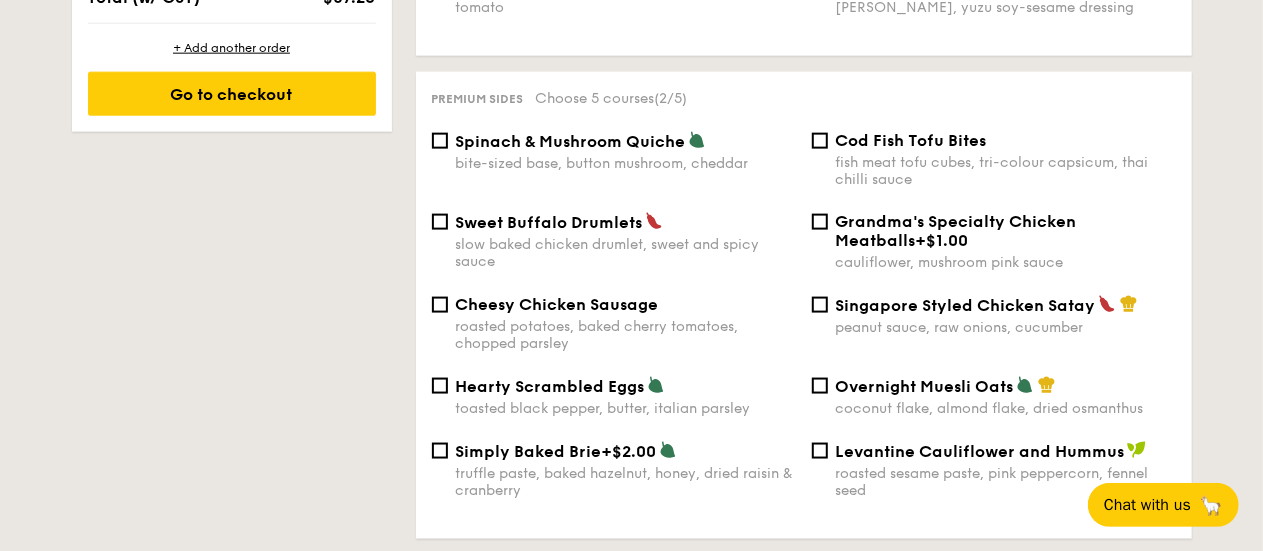 scroll, scrollTop: 1300, scrollLeft: 0, axis: vertical 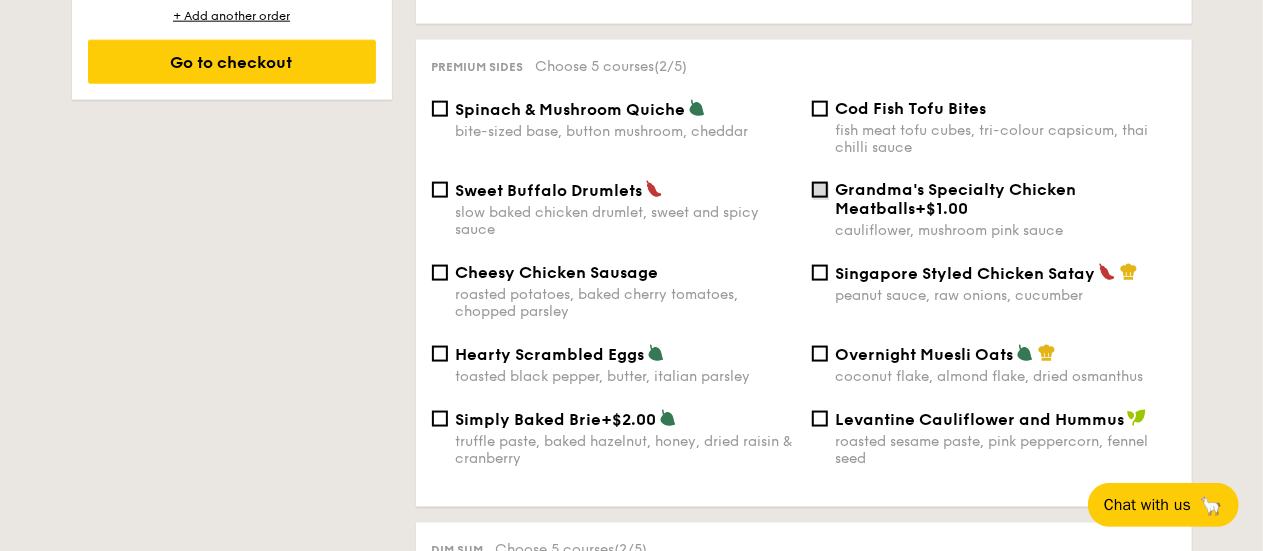 click on "Grandma's Specialty Chicken Meatballs
+$1.00
cauliflower, mushroom pink sauce" at bounding box center [820, 190] 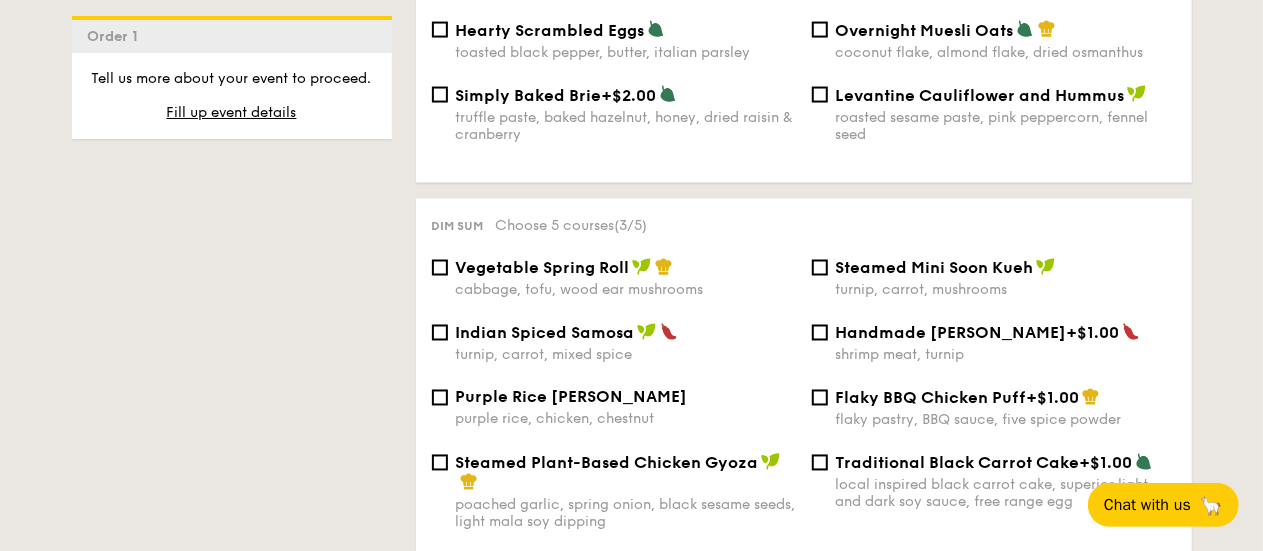 scroll, scrollTop: 1656, scrollLeft: 0, axis: vertical 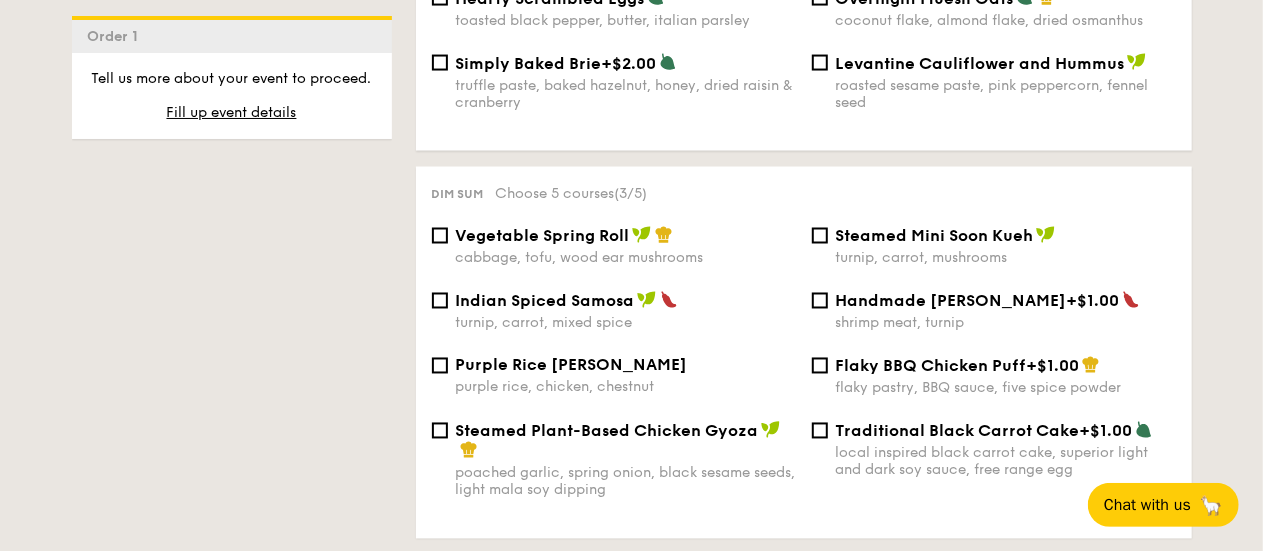 click on "Indian Spiced Samosa turnip, carrot, mixed spice" at bounding box center [614, 311] 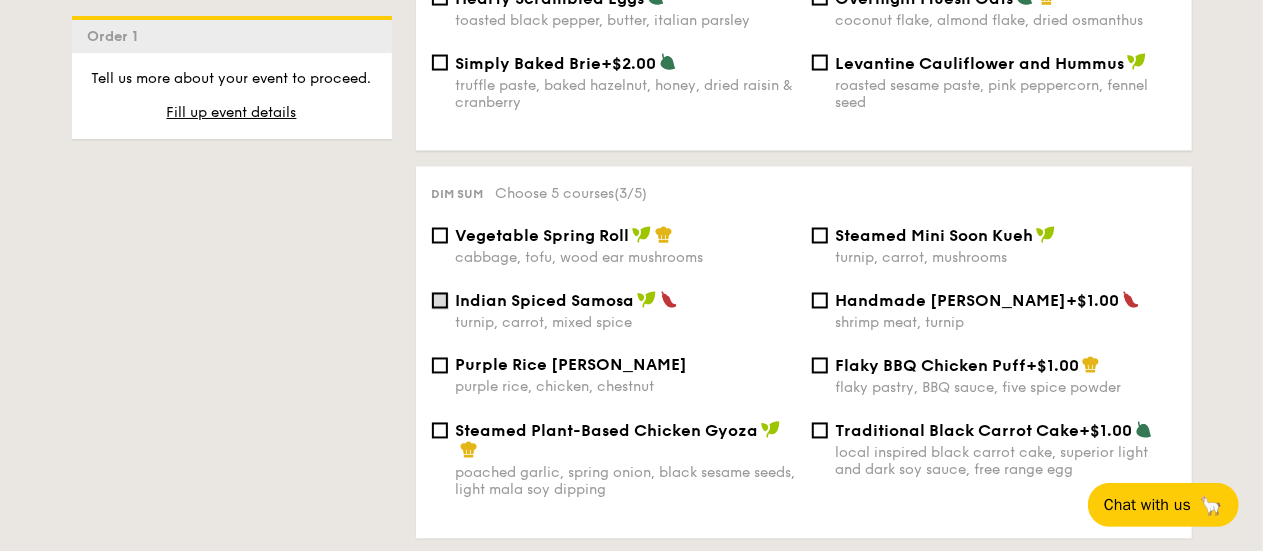 click on "Indian Spiced Samosa turnip, carrot, mixed spice" at bounding box center [440, 301] 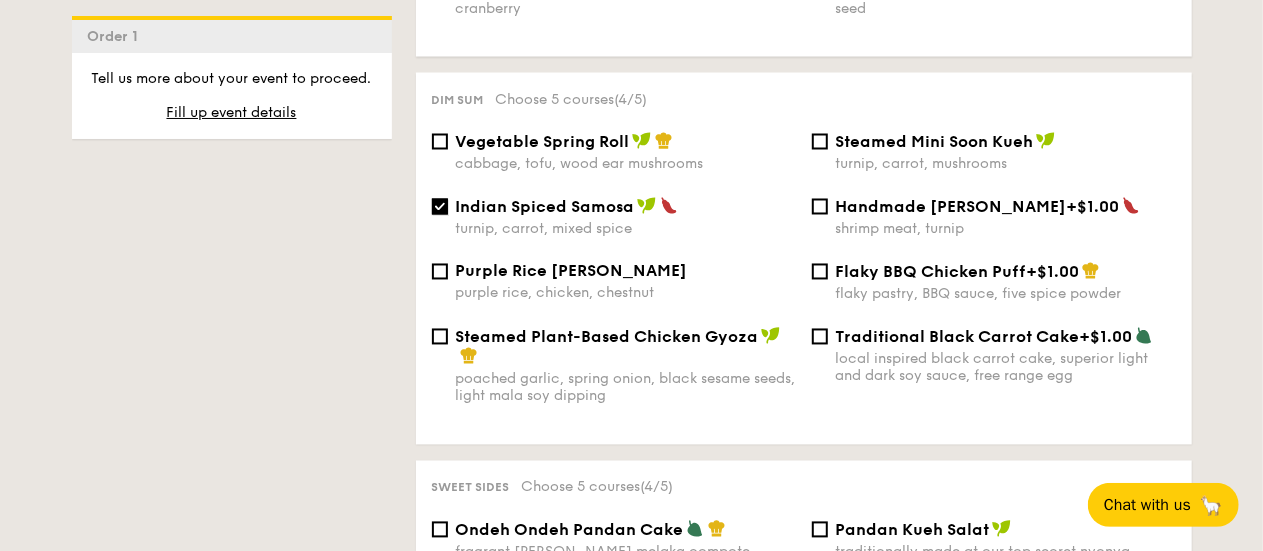 scroll, scrollTop: 1856, scrollLeft: 0, axis: vertical 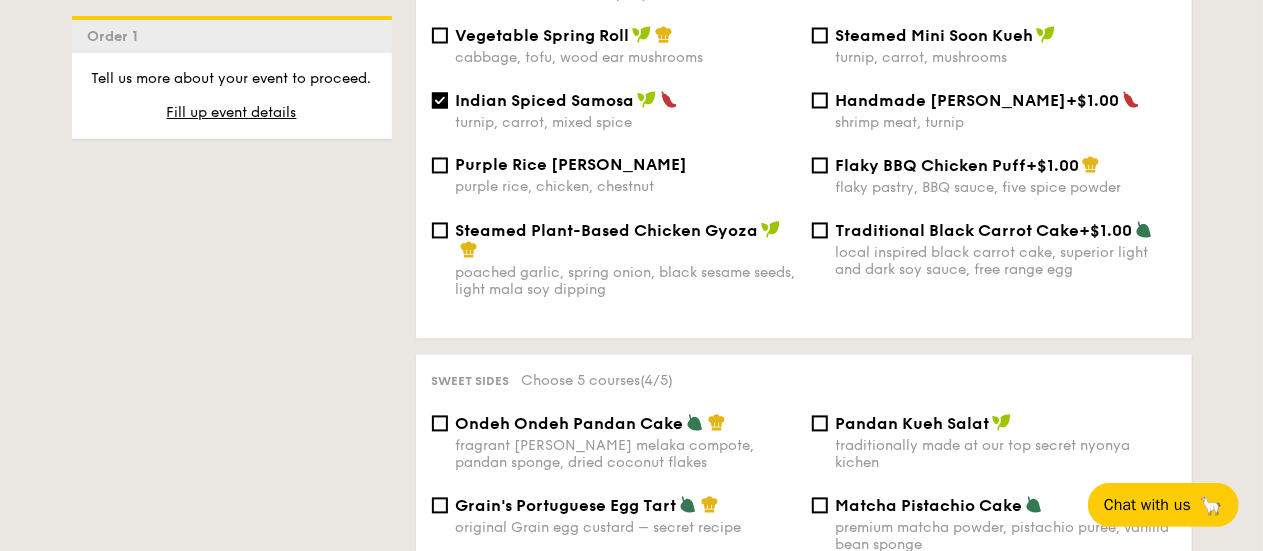 click on "Purple Rice Loh Mai Kai  purple rice, chicken, chestnut" at bounding box center [614, 176] 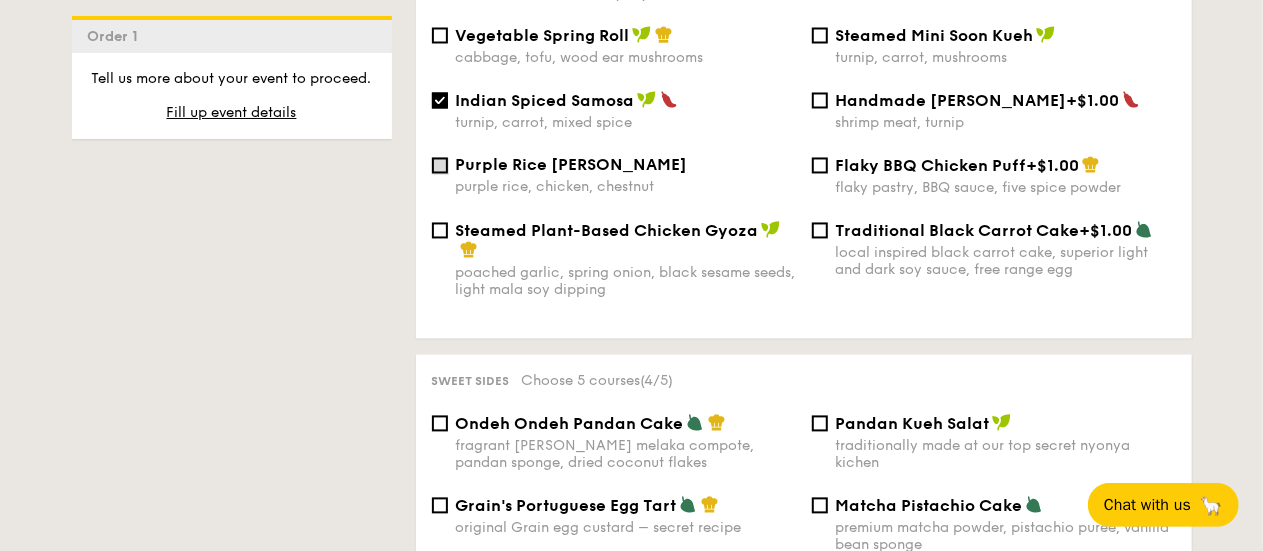 click on "Purple Rice Loh Mai Kai  purple rice, chicken, chestnut" at bounding box center [440, 166] 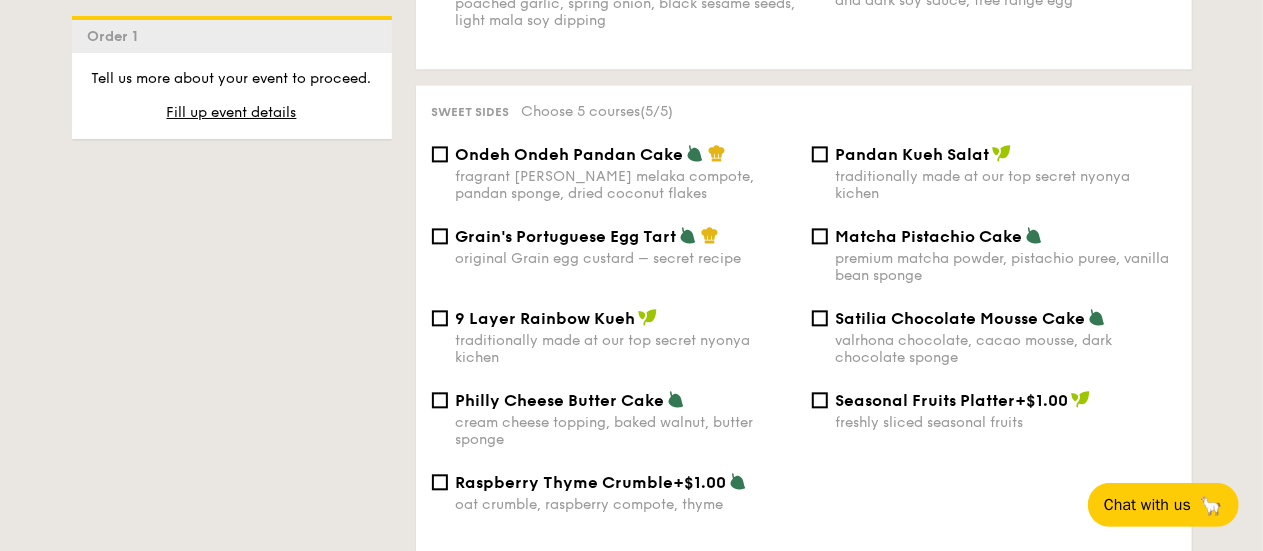 scroll, scrollTop: 2156, scrollLeft: 0, axis: vertical 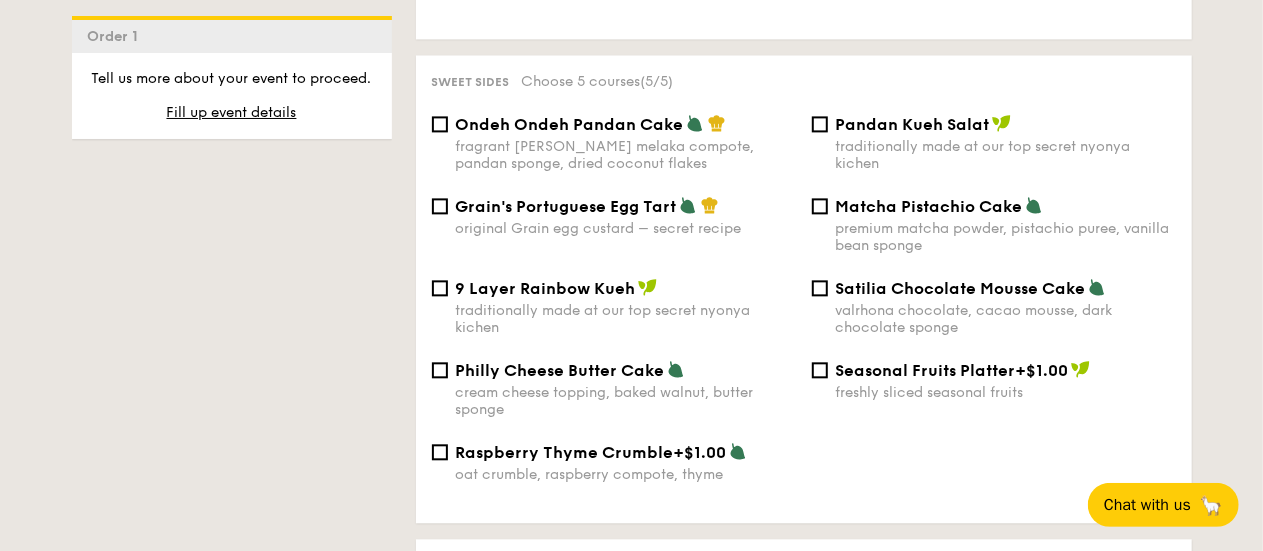 click on "Grain's Portuguese Egg Tart original Grain egg custard – secret recipe" at bounding box center (614, 216) 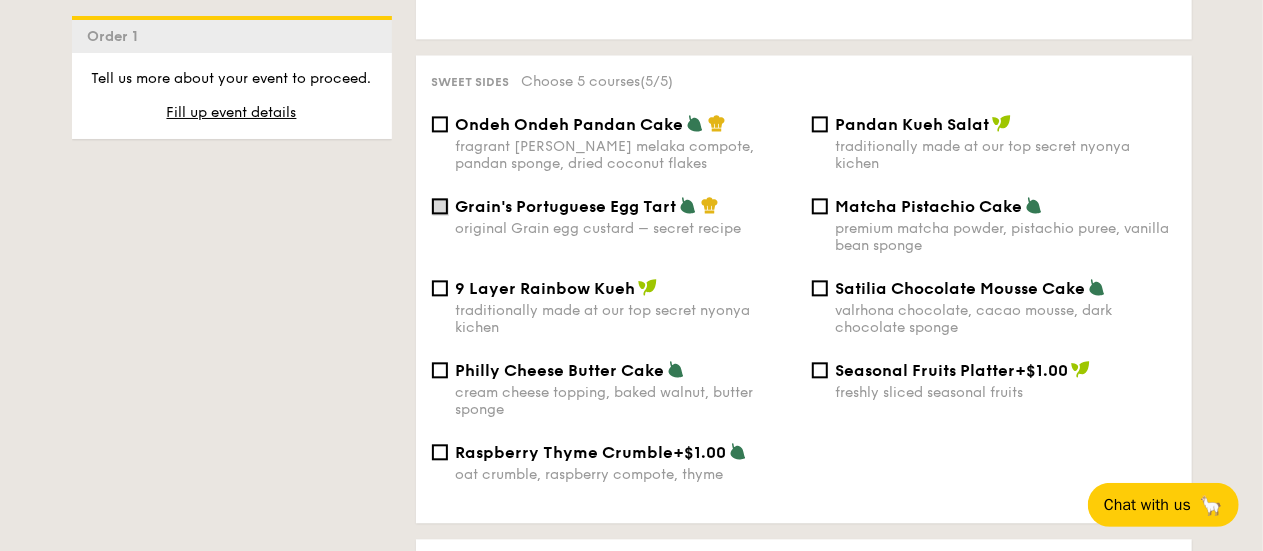 click on "Grain's Portuguese Egg Tart original Grain egg custard – secret recipe" at bounding box center (440, 206) 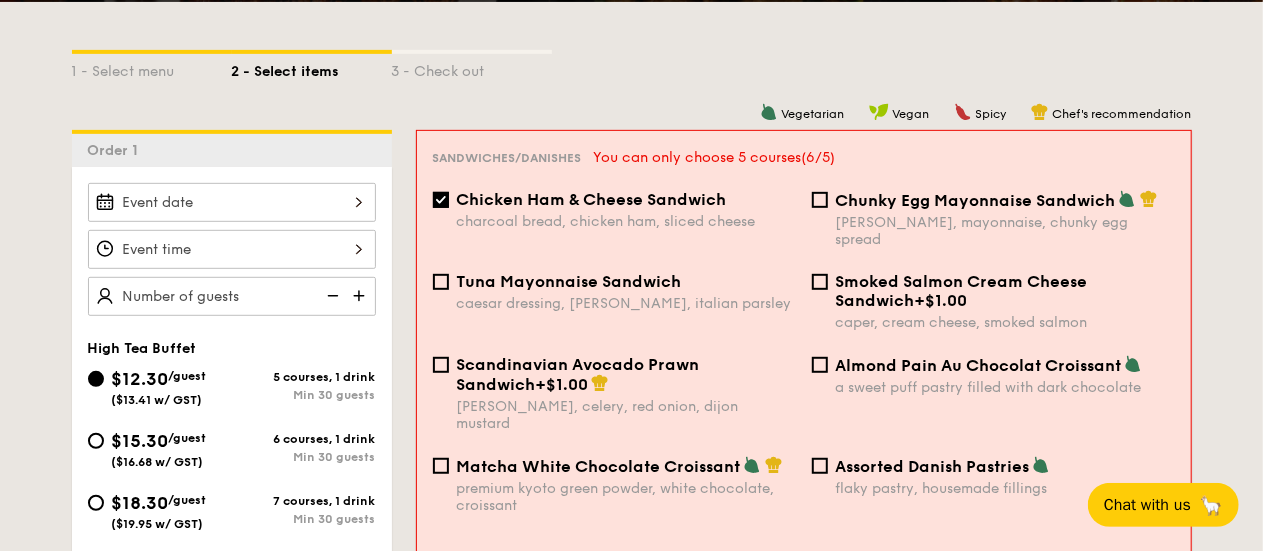 scroll, scrollTop: 460, scrollLeft: 0, axis: vertical 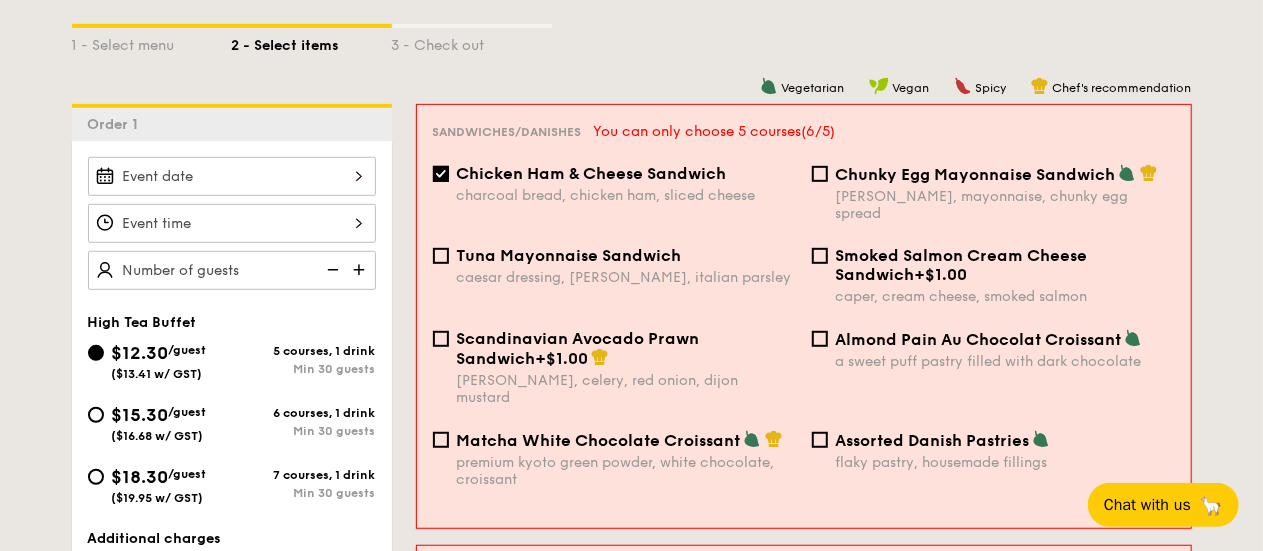 drag, startPoint x: 112, startPoint y: 415, endPoint x: 299, endPoint y: 362, distance: 194.36563 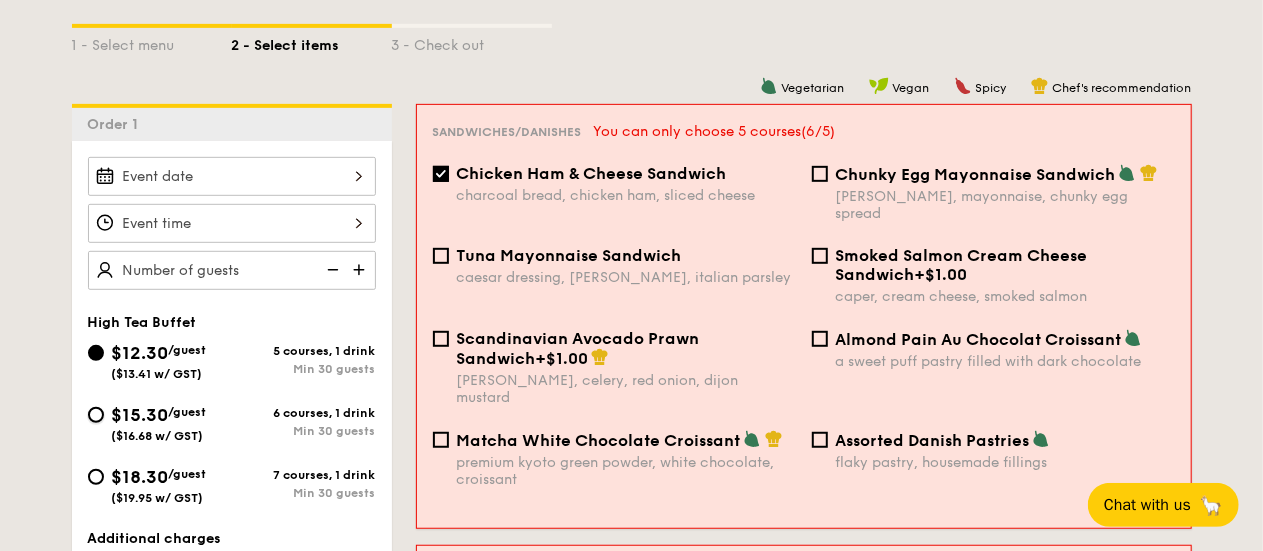 click on "$15.30
/guest
($16.68 w/ GST)
6 courses, 1 drink
Min 30 guests" at bounding box center [96, 415] 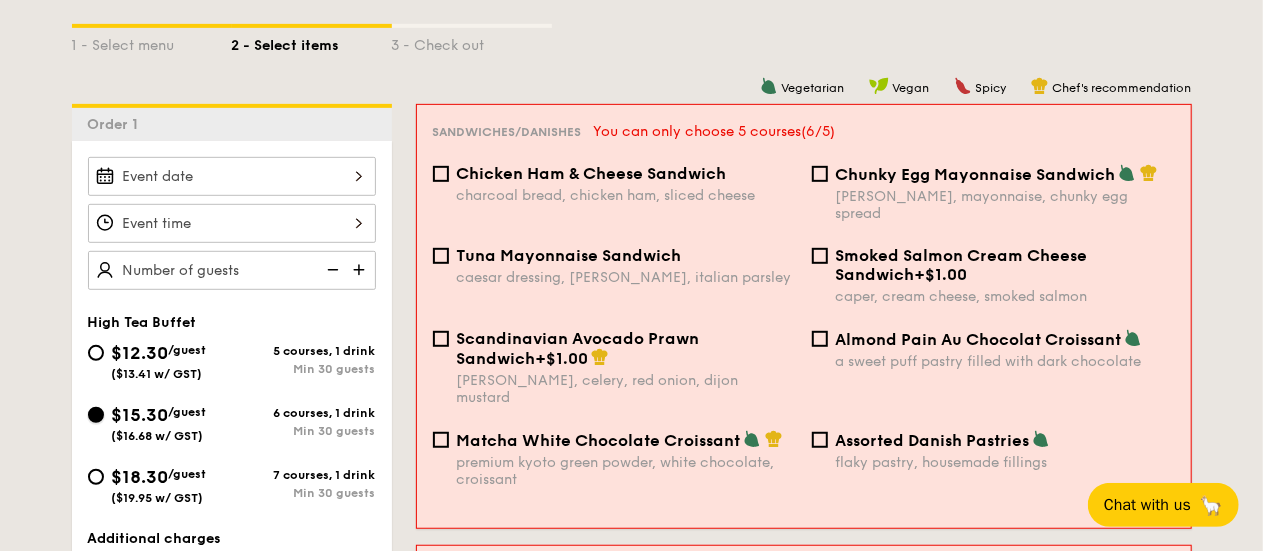 checkbox on "false" 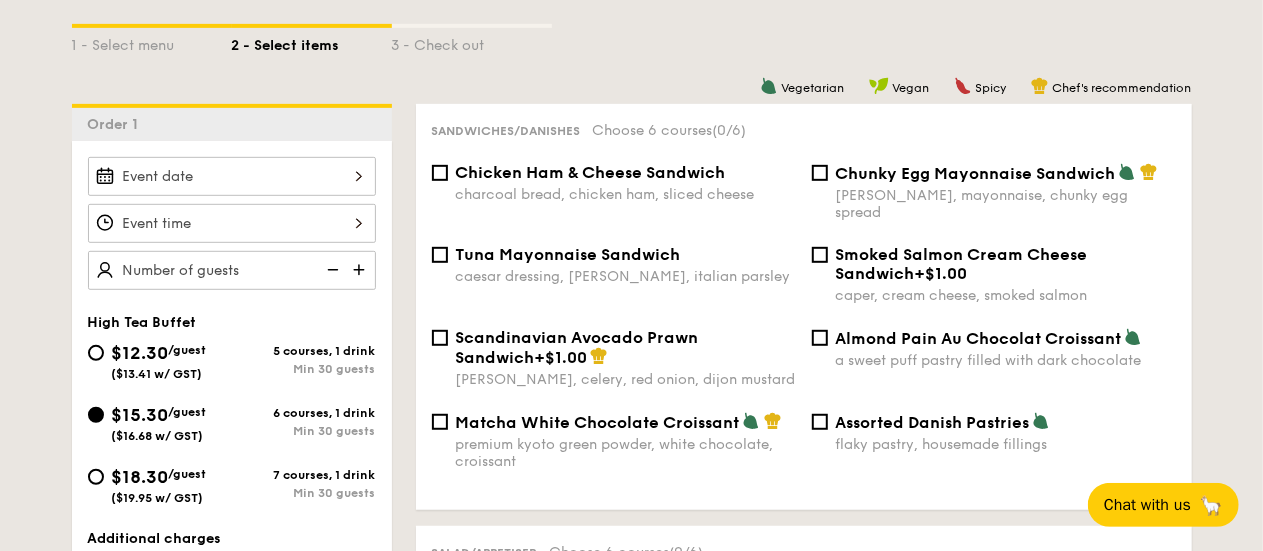 click on "Chicken Ham & Cheese Sandwich" at bounding box center (591, 172) 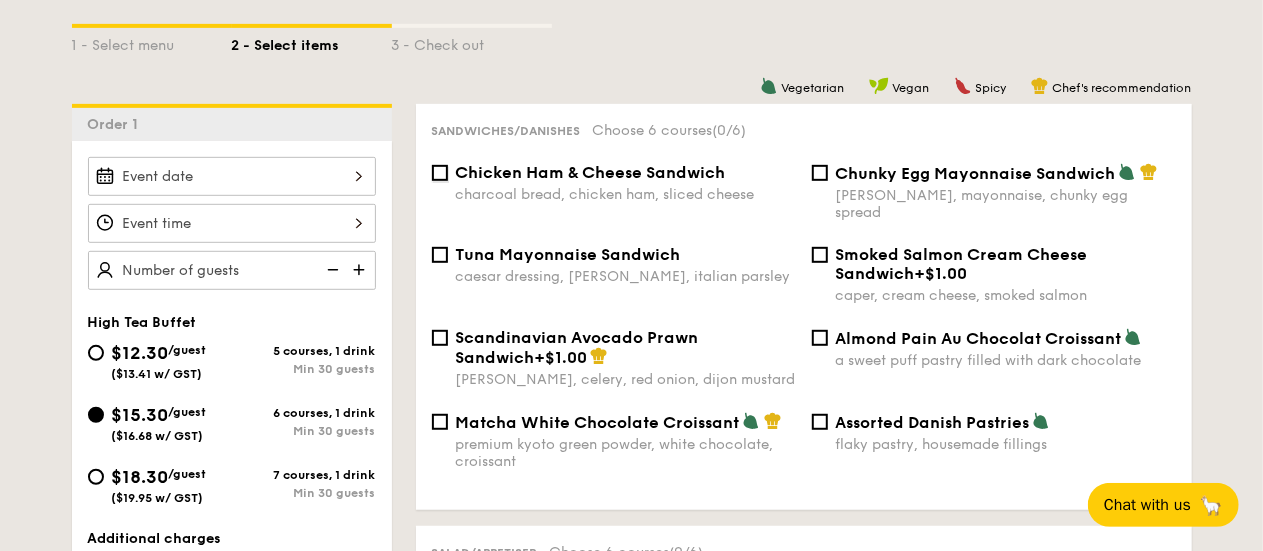 click on "Chicken Ham & Cheese Sandwich charcoal bread, chicken ham, sliced cheese" at bounding box center (440, 173) 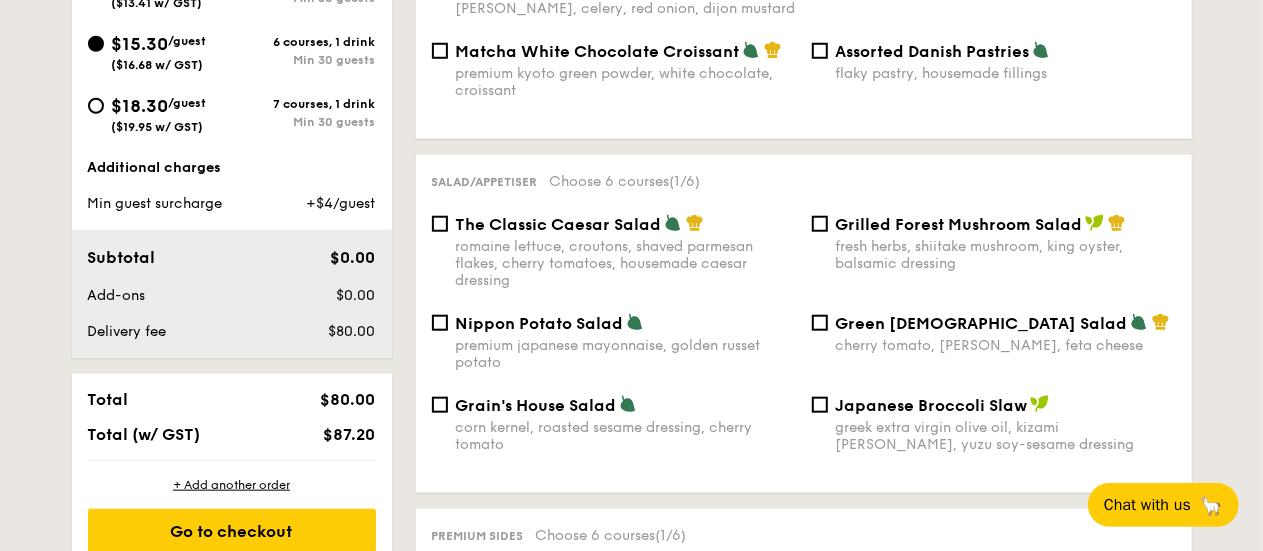 scroll, scrollTop: 860, scrollLeft: 0, axis: vertical 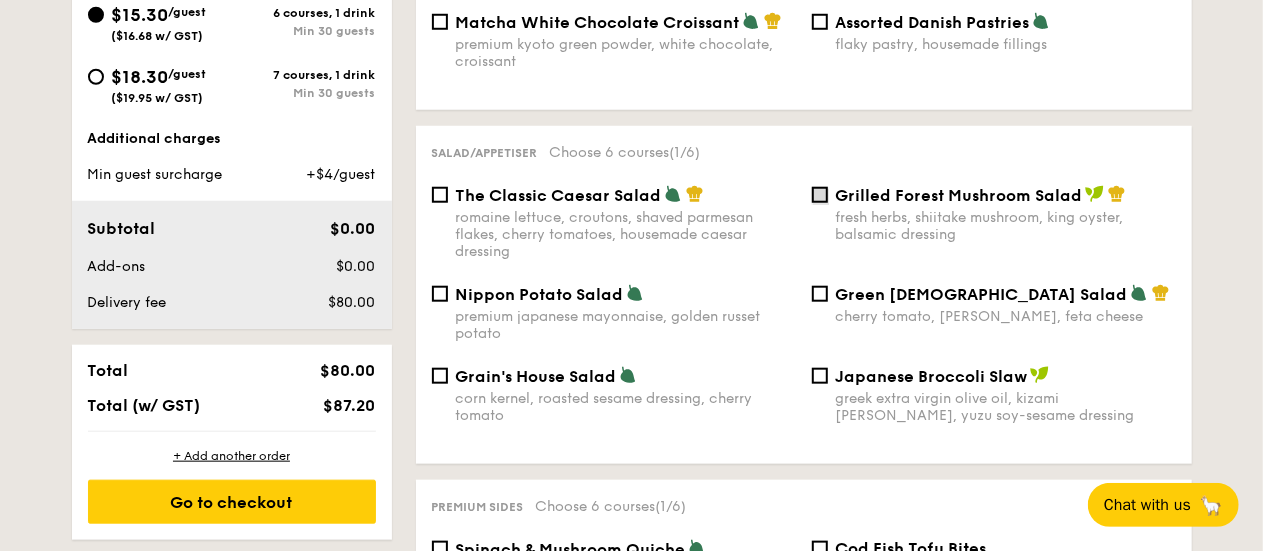 click on "Grilled Forest Mushroom Salad fresh herbs, shiitake mushroom, king oyster, balsamic dressing" at bounding box center (820, 195) 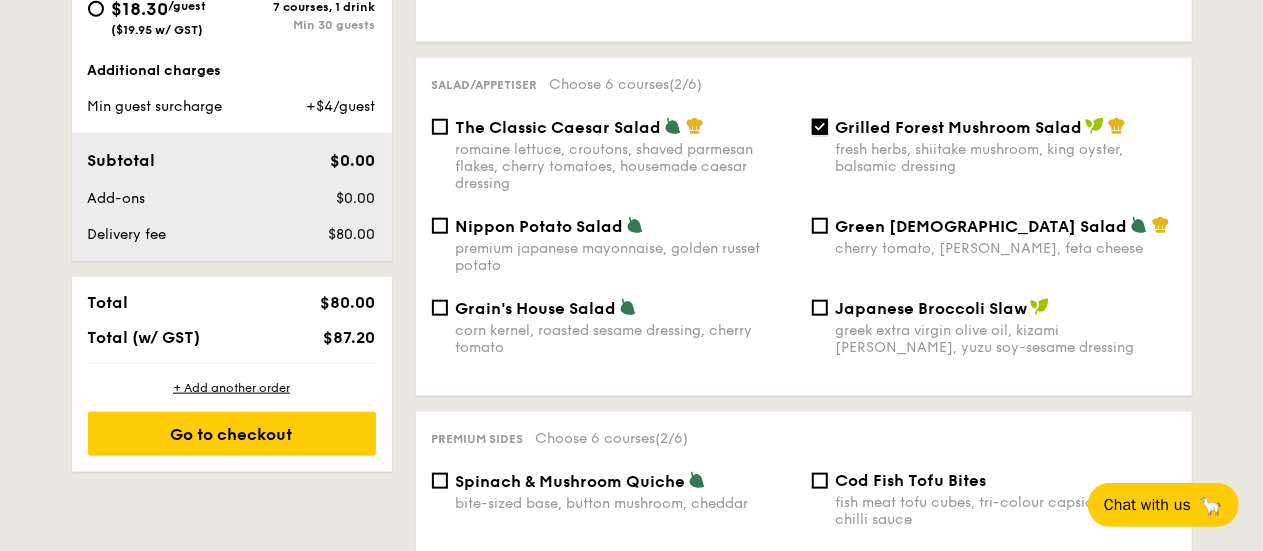 scroll, scrollTop: 960, scrollLeft: 0, axis: vertical 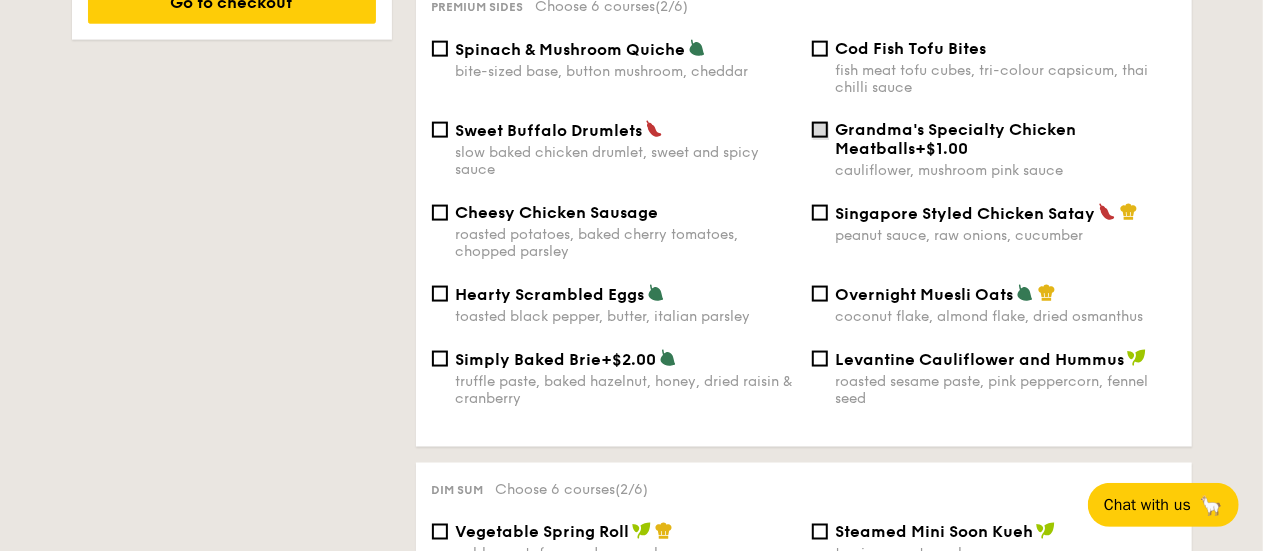 click on "Grandma's Specialty Chicken Meatballs
+$1.00
cauliflower, mushroom pink sauce" at bounding box center (820, 130) 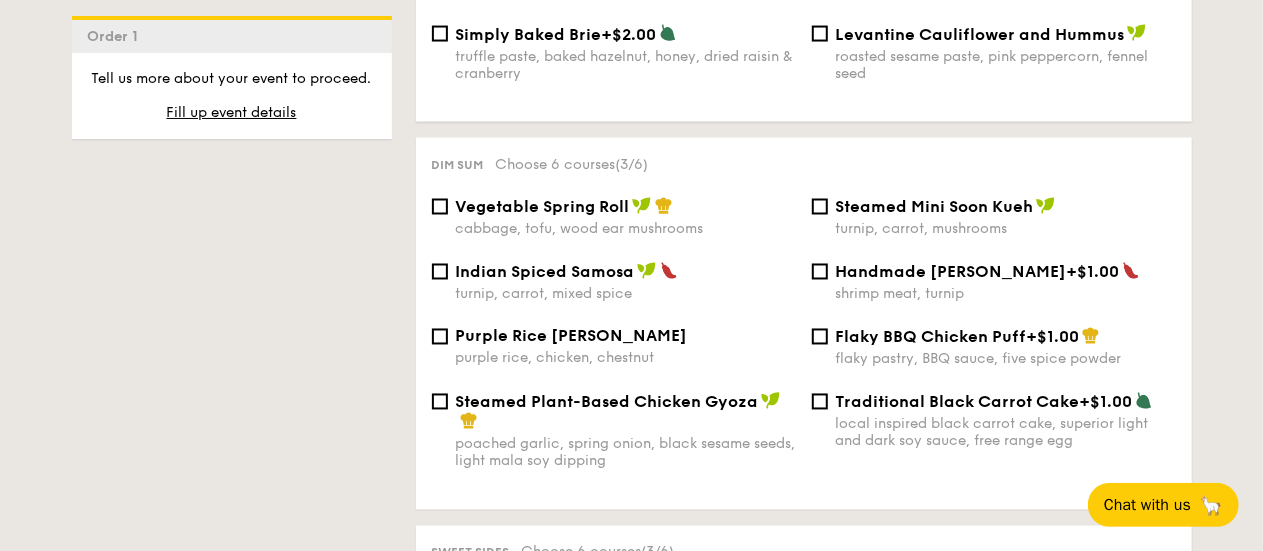 scroll, scrollTop: 1716, scrollLeft: 0, axis: vertical 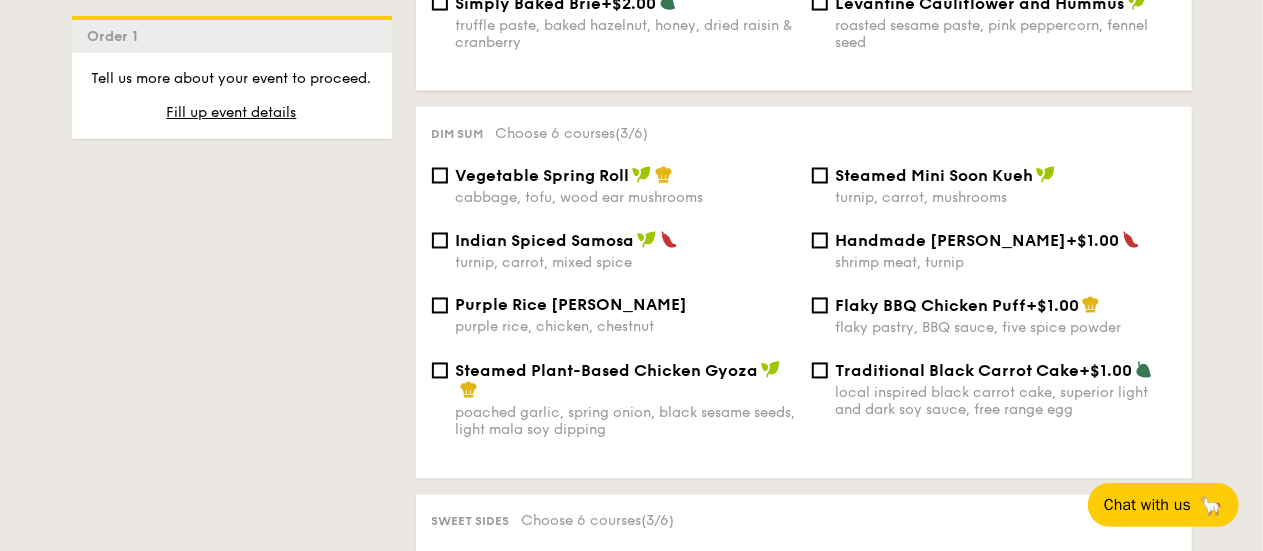 click on "Indian Spiced Samosa" at bounding box center (545, 241) 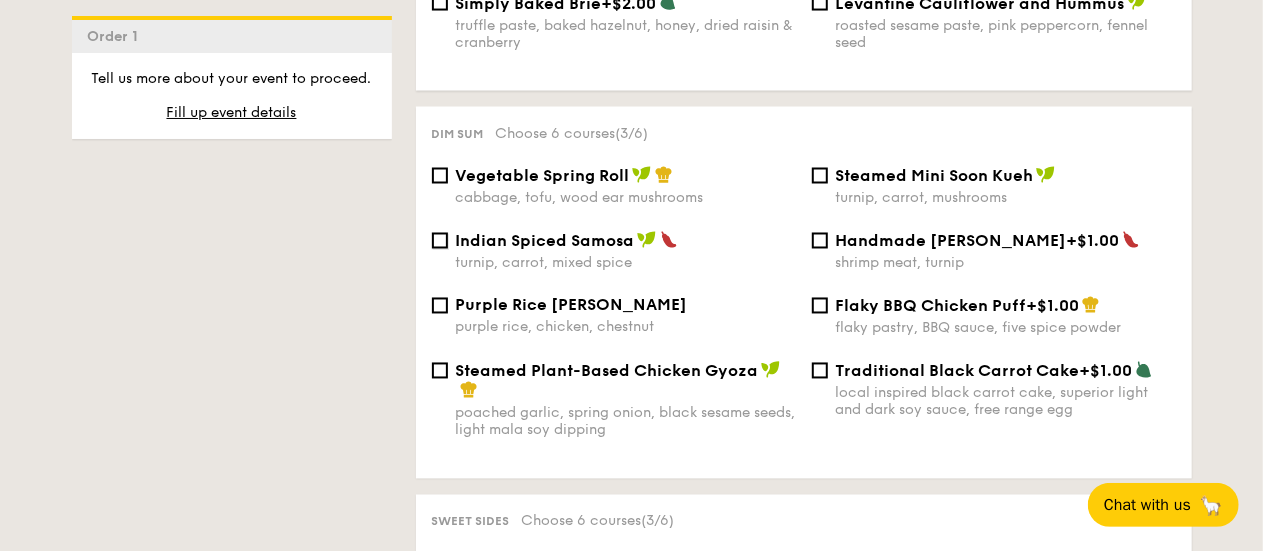 click on "Indian Spiced Samosa turnip, carrot, mixed spice" at bounding box center [440, 241] 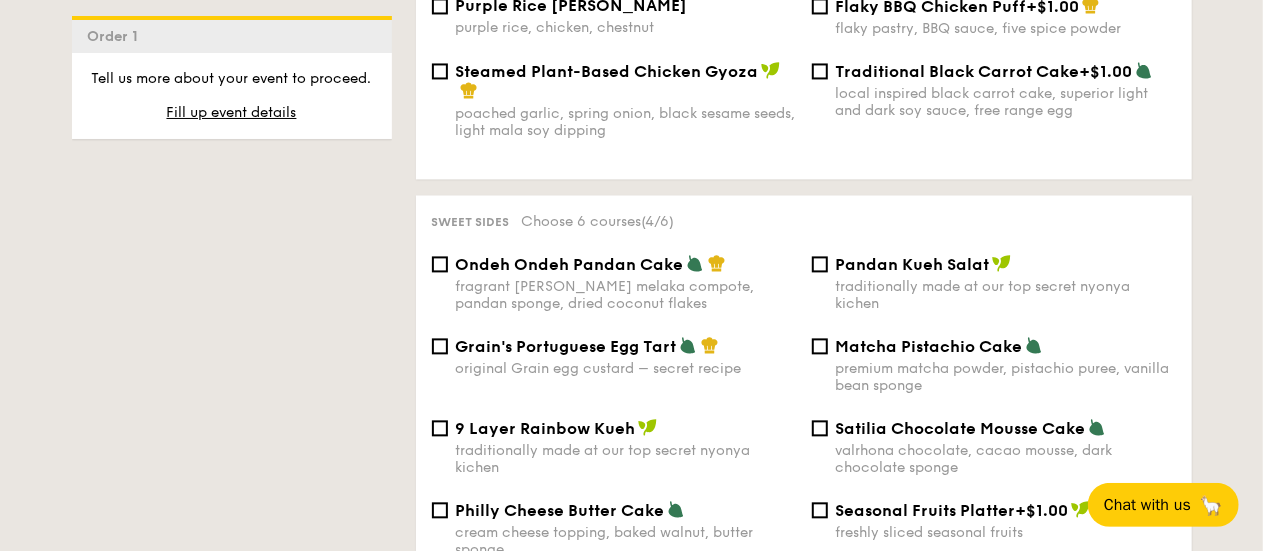 scroll, scrollTop: 2116, scrollLeft: 0, axis: vertical 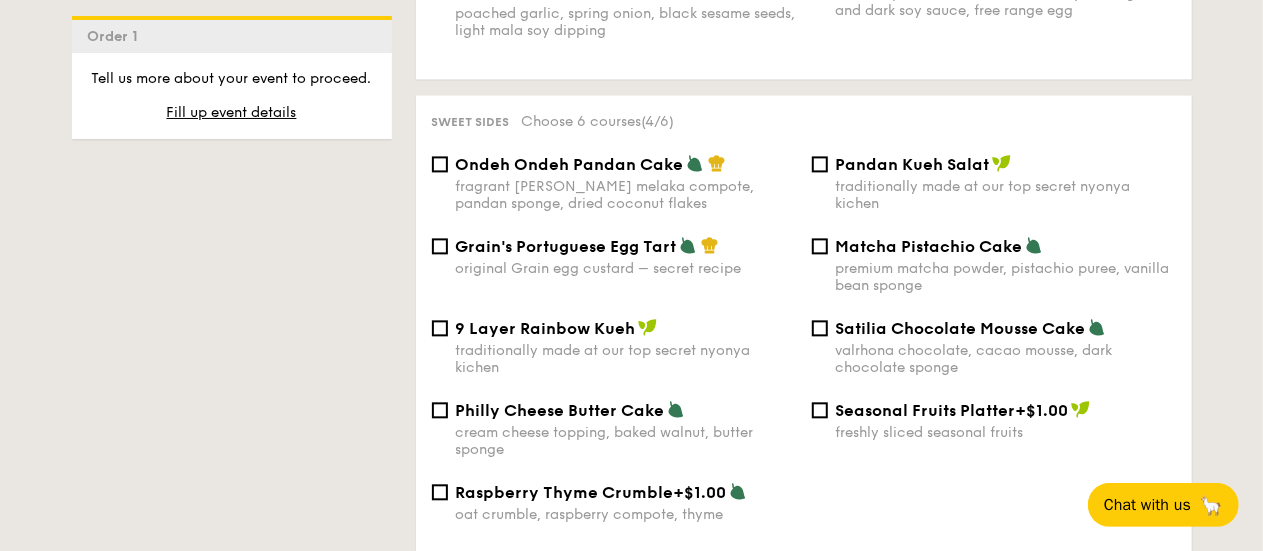 click on "Grain's Portuguese Egg Tart original Grain egg custard – secret recipe" at bounding box center [614, 256] 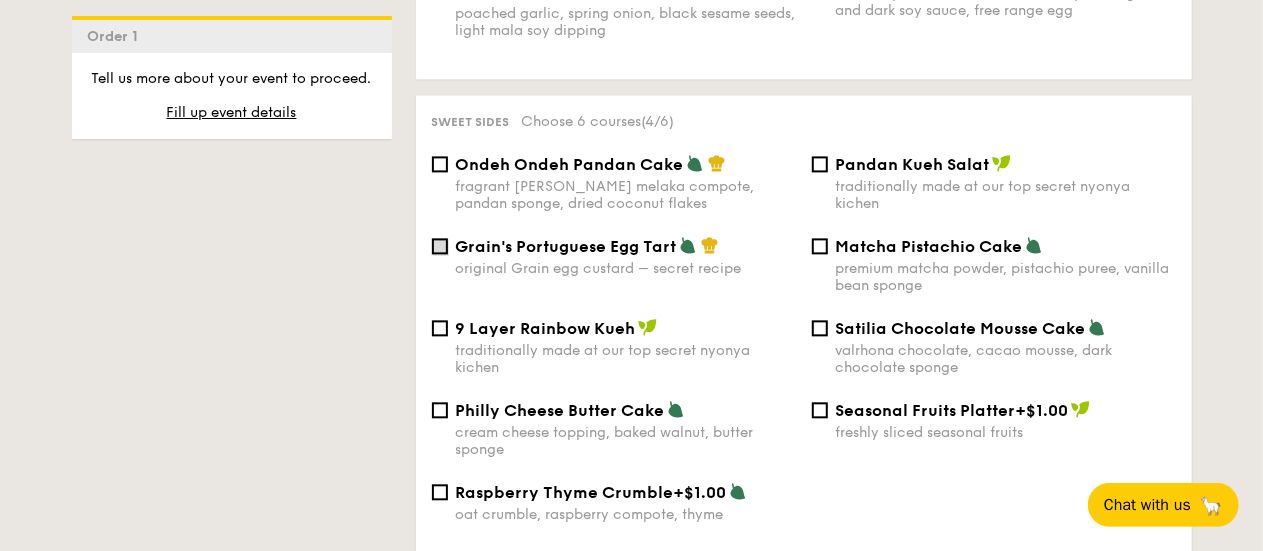 click on "Grain's Portuguese Egg Tart original Grain egg custard – secret recipe" at bounding box center [440, 246] 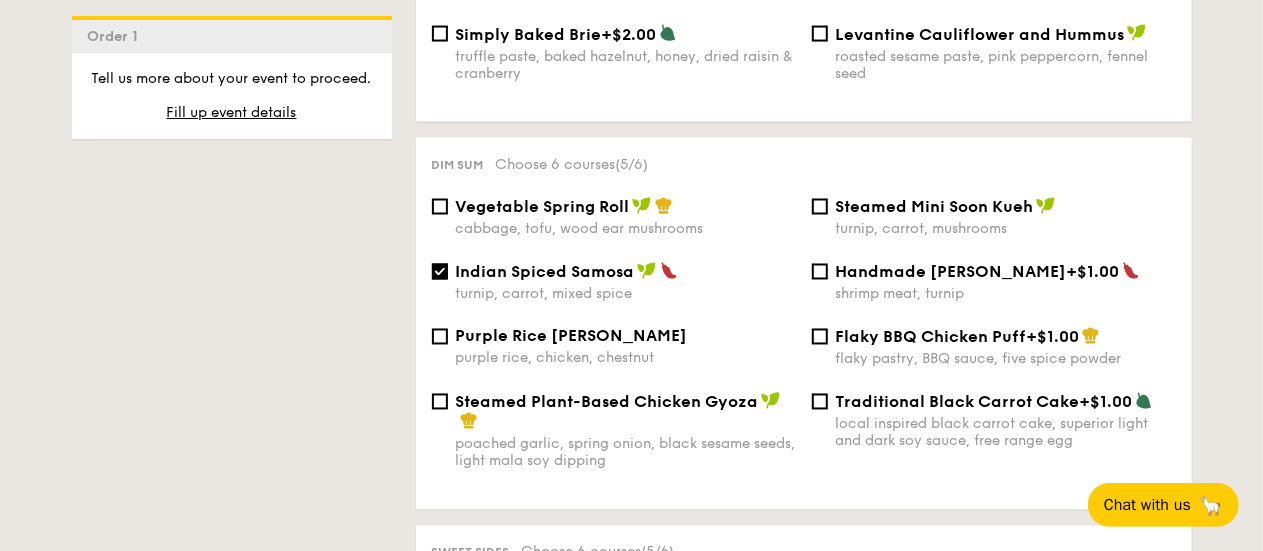 scroll, scrollTop: 1716, scrollLeft: 0, axis: vertical 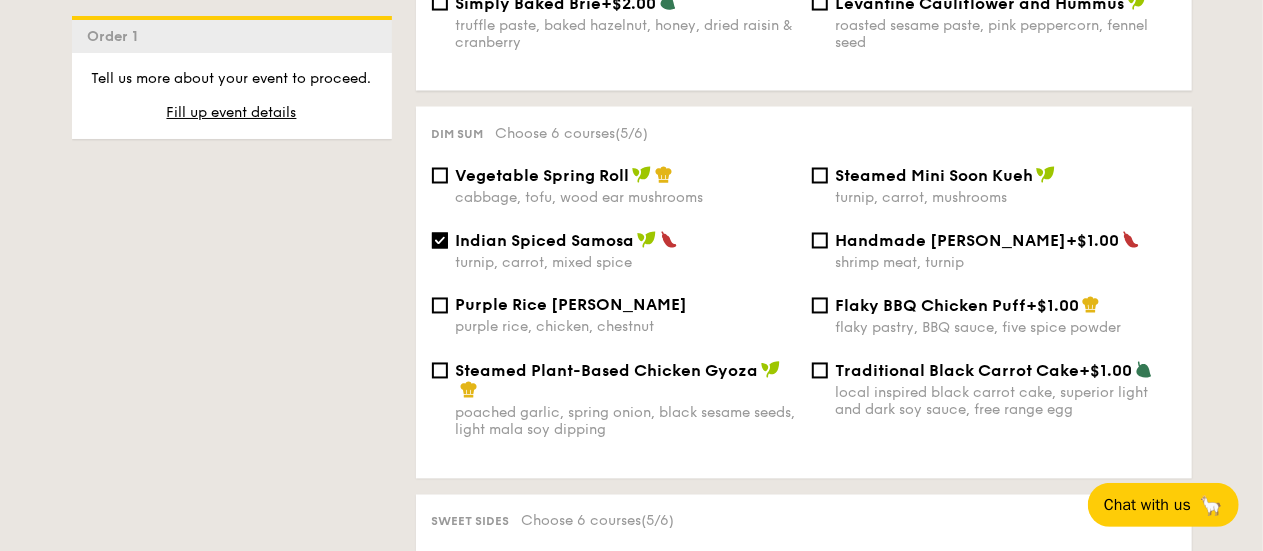 click on "Purple Rice Loh Mai Kai" at bounding box center [572, 305] 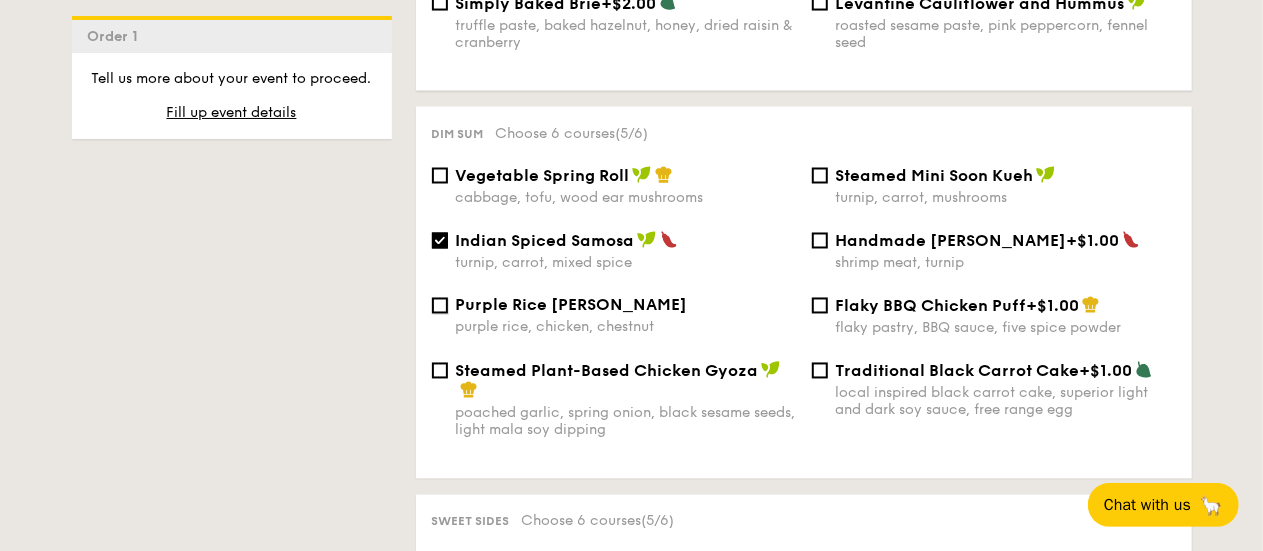 click on "Purple Rice Loh Mai Kai  purple rice, chicken, chestnut" at bounding box center [440, 306] 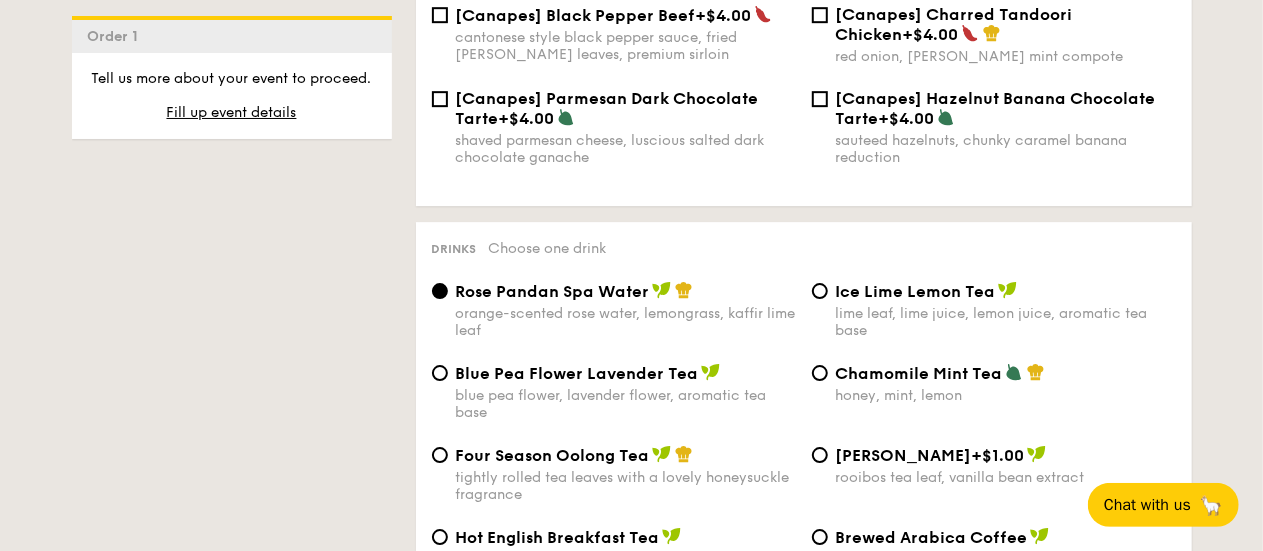 scroll, scrollTop: 3216, scrollLeft: 0, axis: vertical 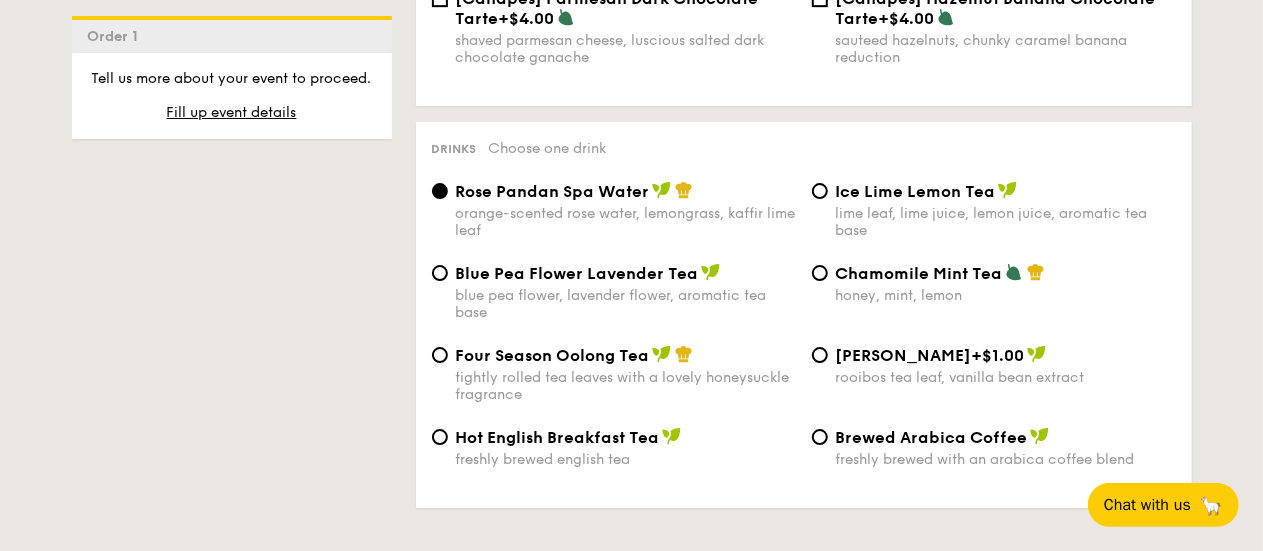 click on "Ice Lime Lemon Tea" at bounding box center [916, 191] 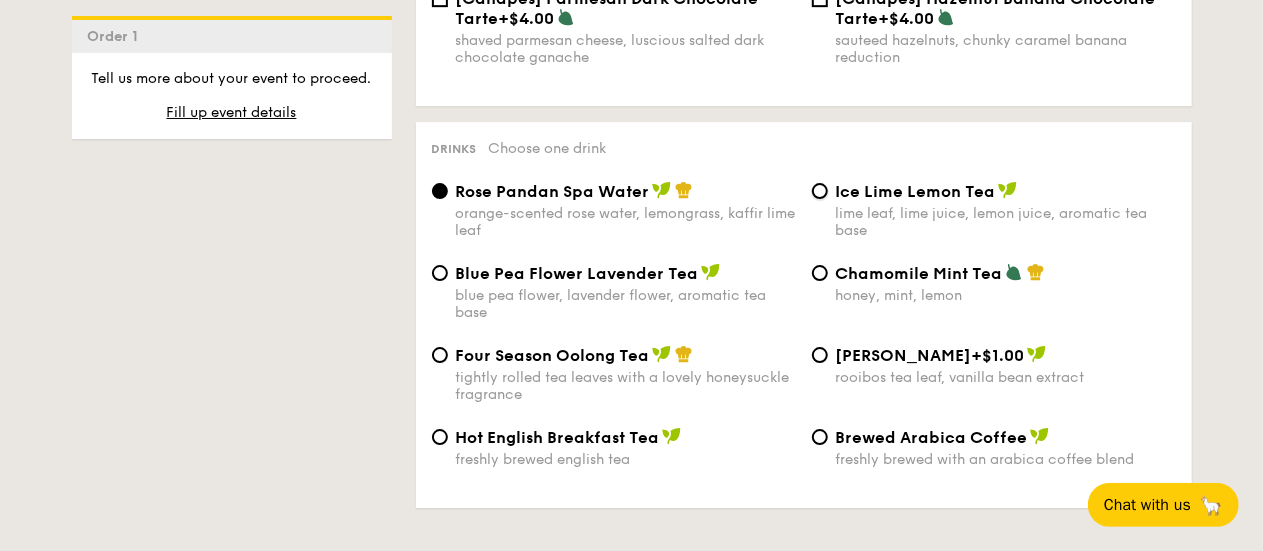 click on "Ice Lime Lemon Tea lime leaf, lime juice, lemon juice, aromatic tea base" at bounding box center (820, 191) 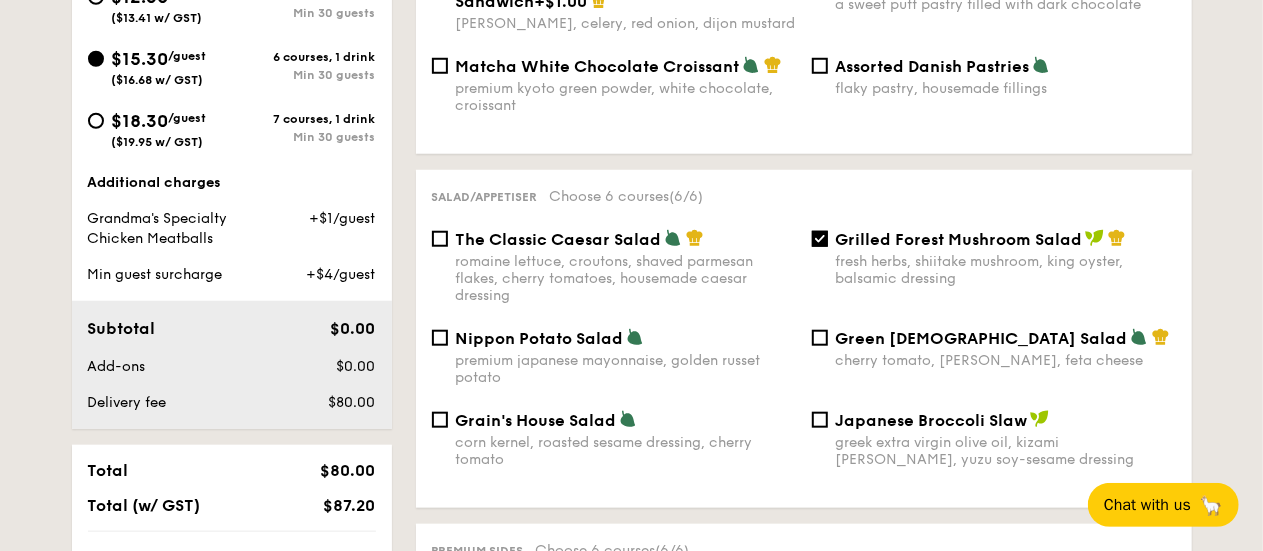scroll, scrollTop: 416, scrollLeft: 0, axis: vertical 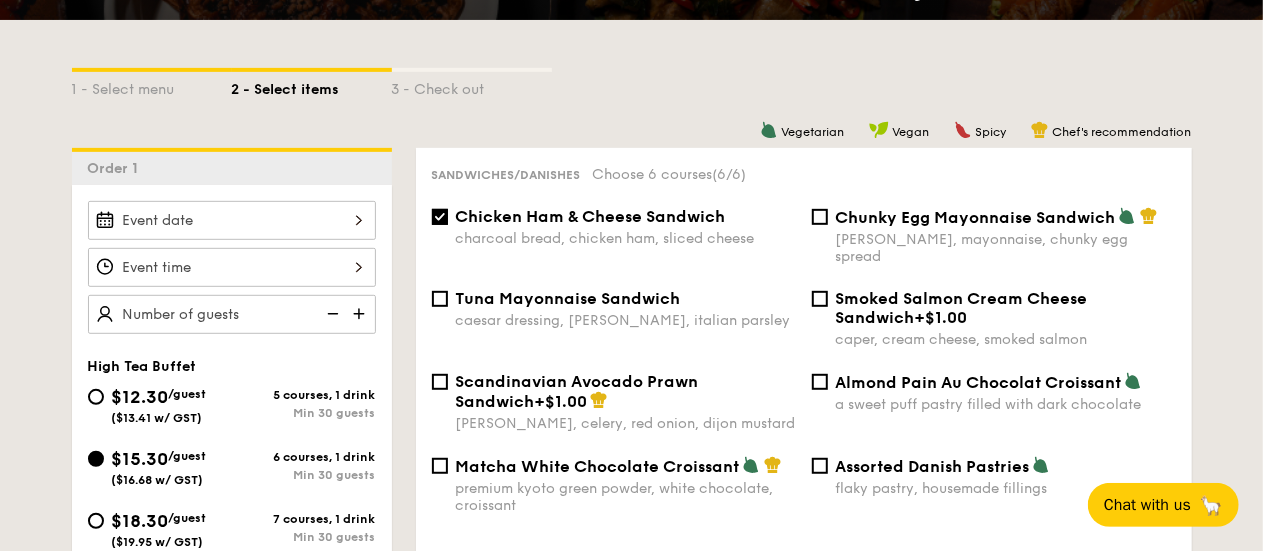 click at bounding box center (232, 220) 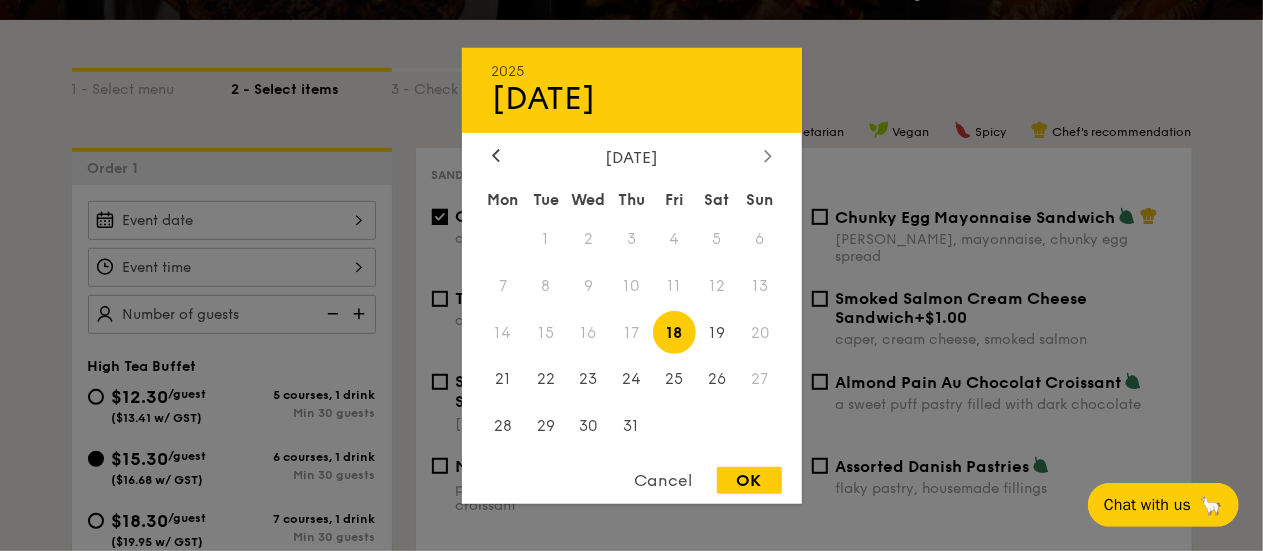 click 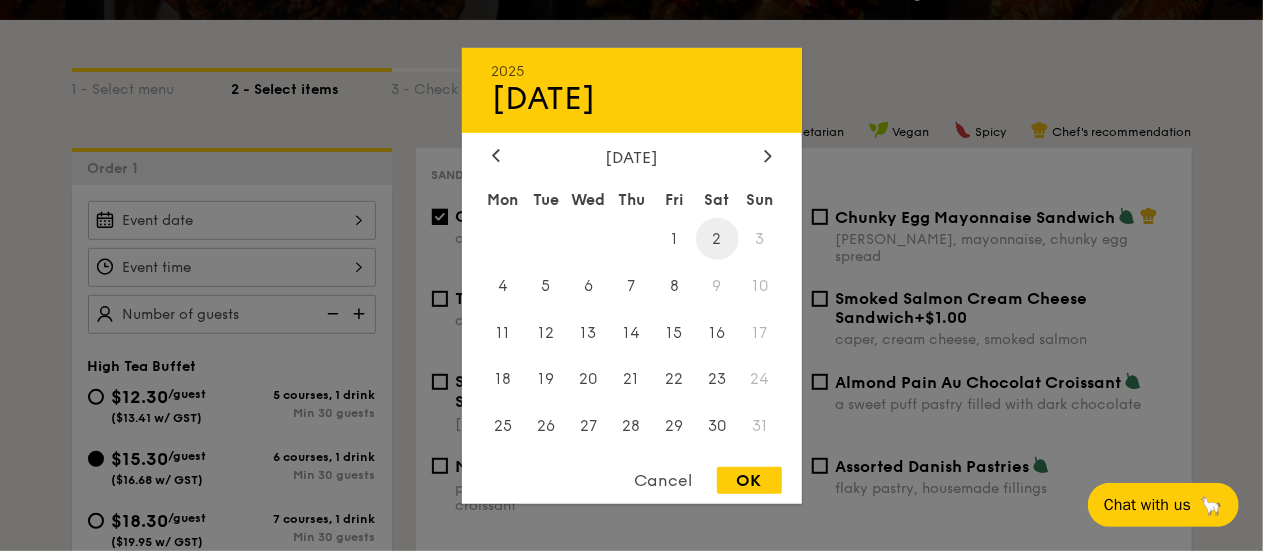 click on "2" at bounding box center (717, 238) 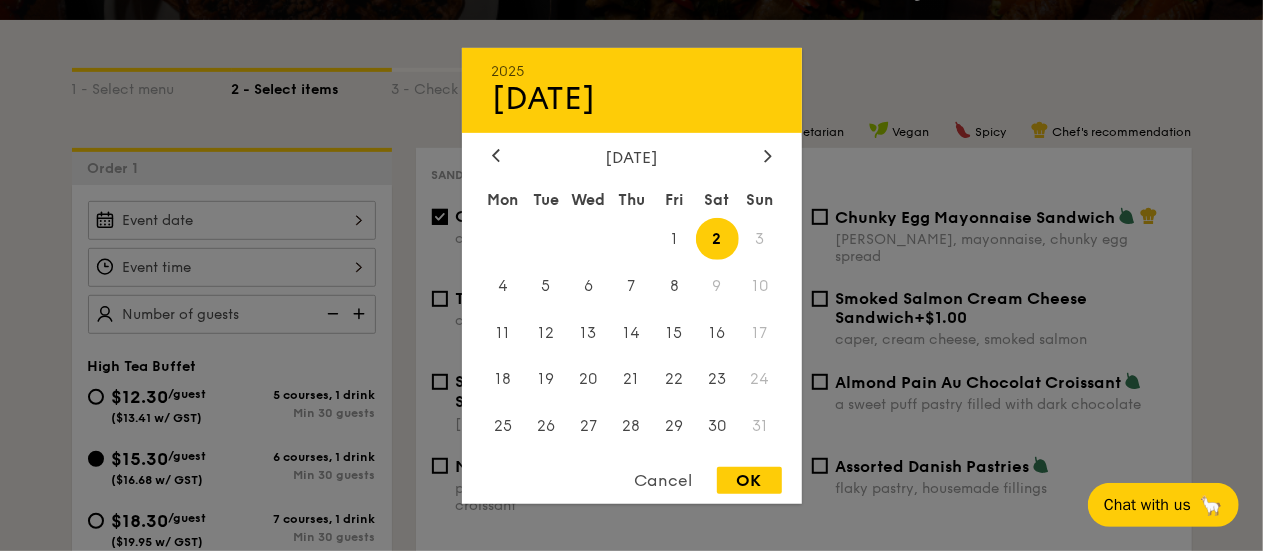 click on "OK" at bounding box center [749, 480] 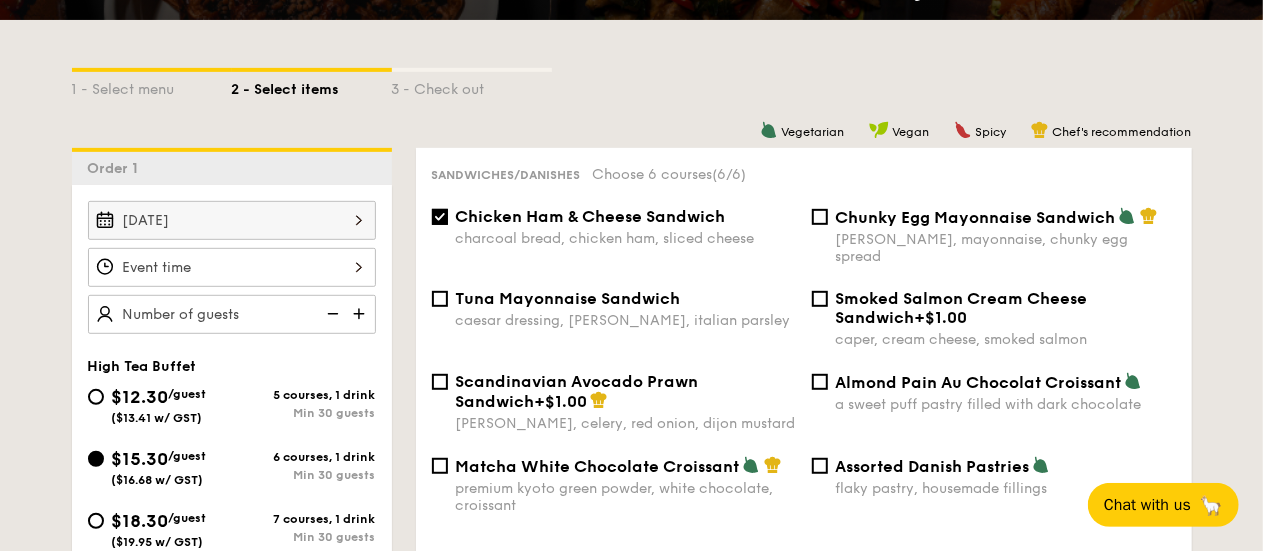 click at bounding box center [232, 267] 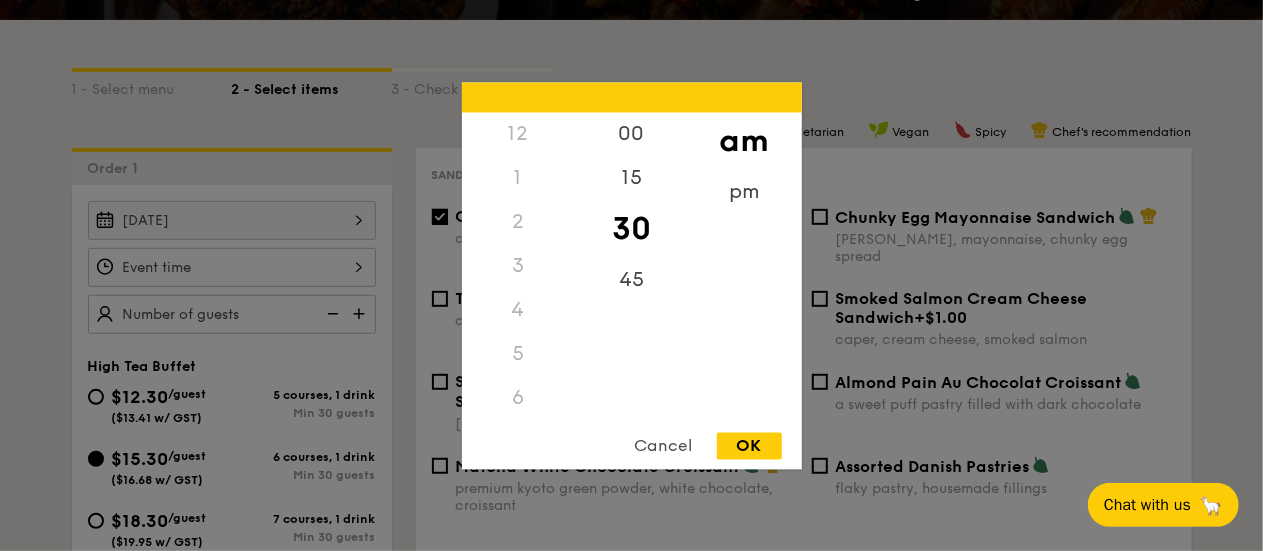 scroll, scrollTop: 236, scrollLeft: 0, axis: vertical 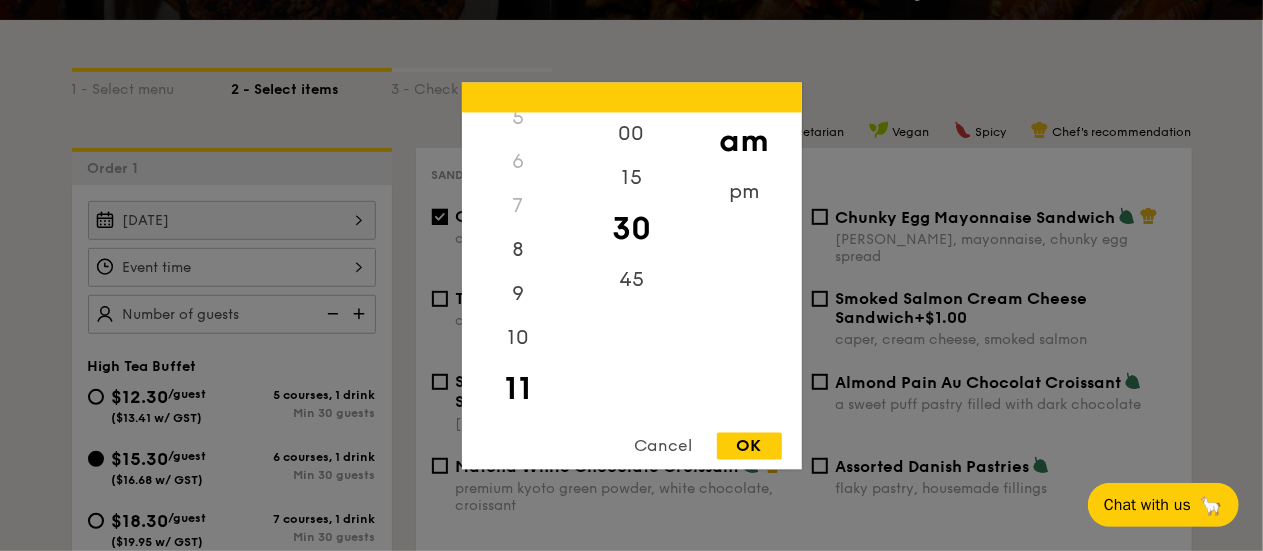 click on "11" at bounding box center [518, 389] 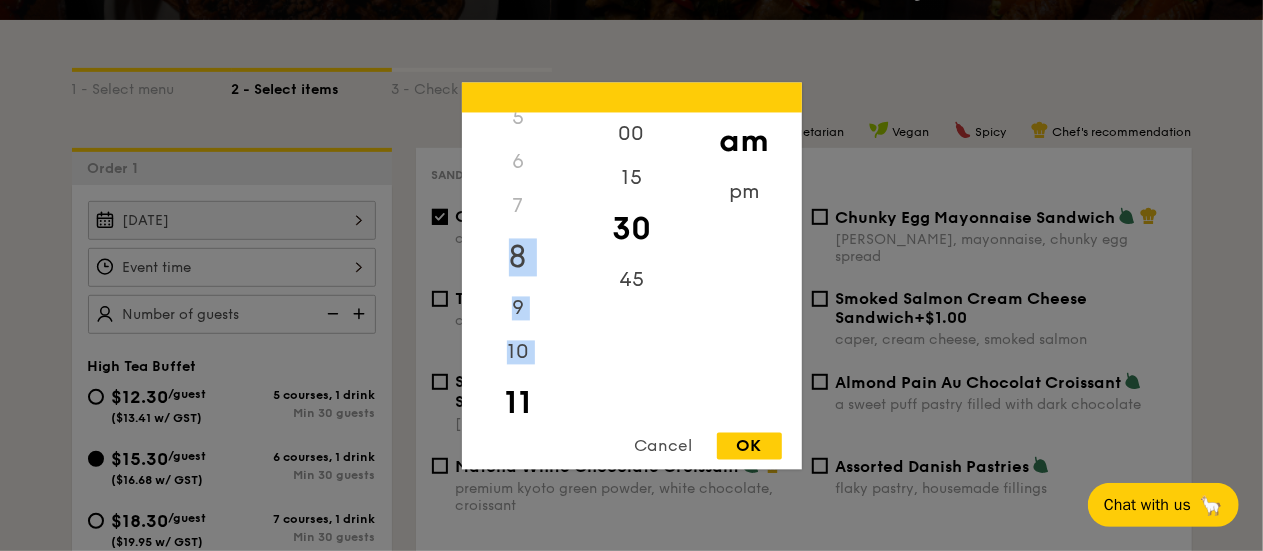 drag, startPoint x: 508, startPoint y: 383, endPoint x: 498, endPoint y: 251, distance: 132.37825 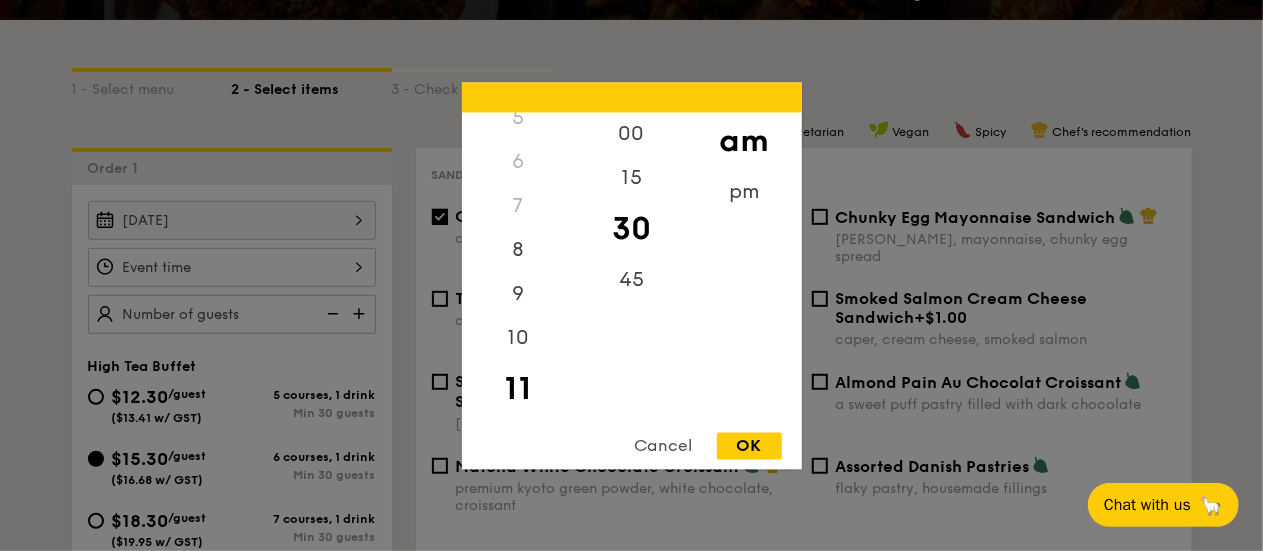 click on "11" at bounding box center (518, 389) 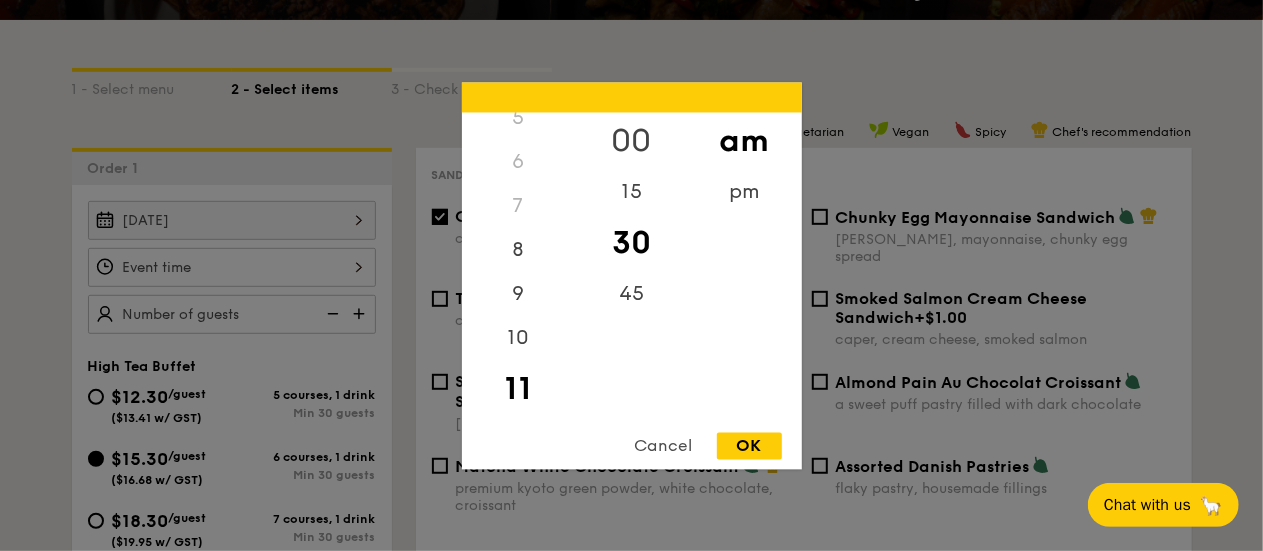 click on "00" at bounding box center [631, 141] 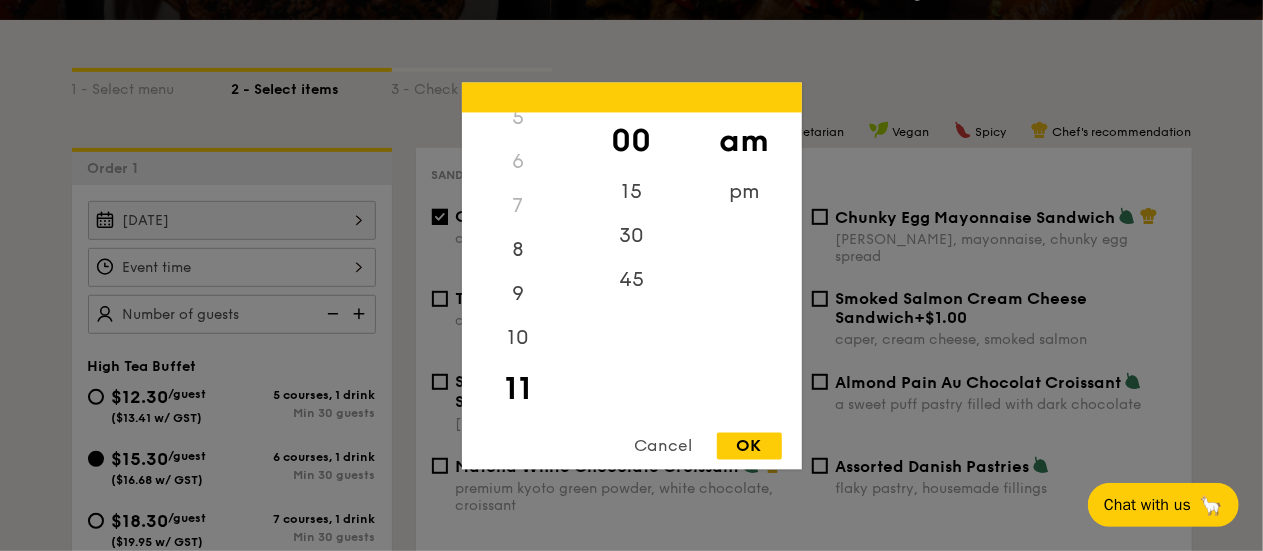 click on "OK" at bounding box center (749, 445) 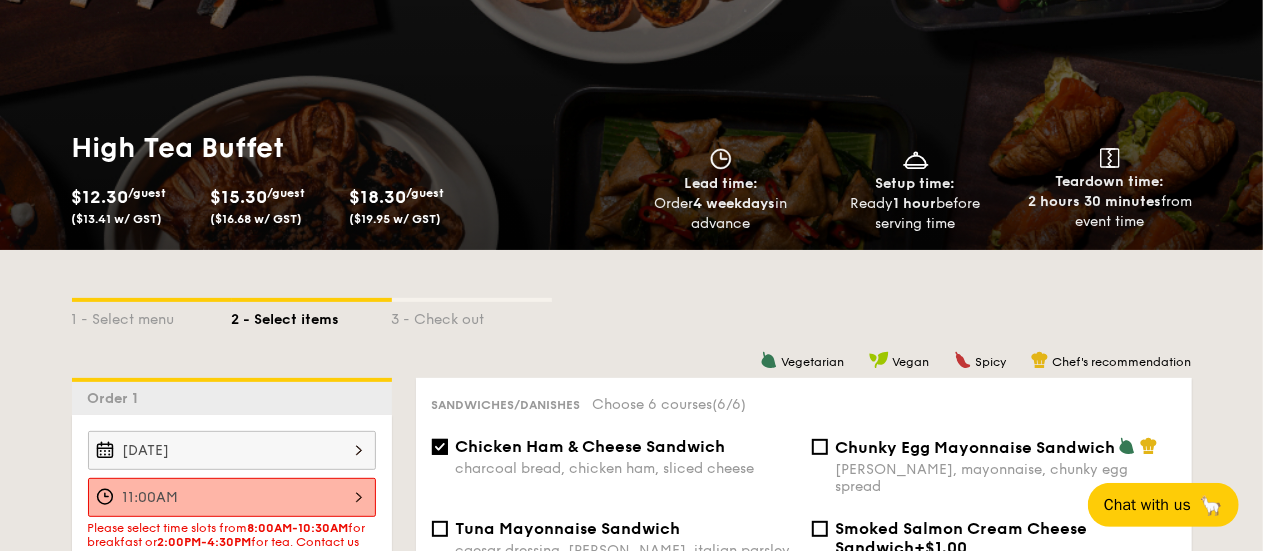 scroll, scrollTop: 0, scrollLeft: 0, axis: both 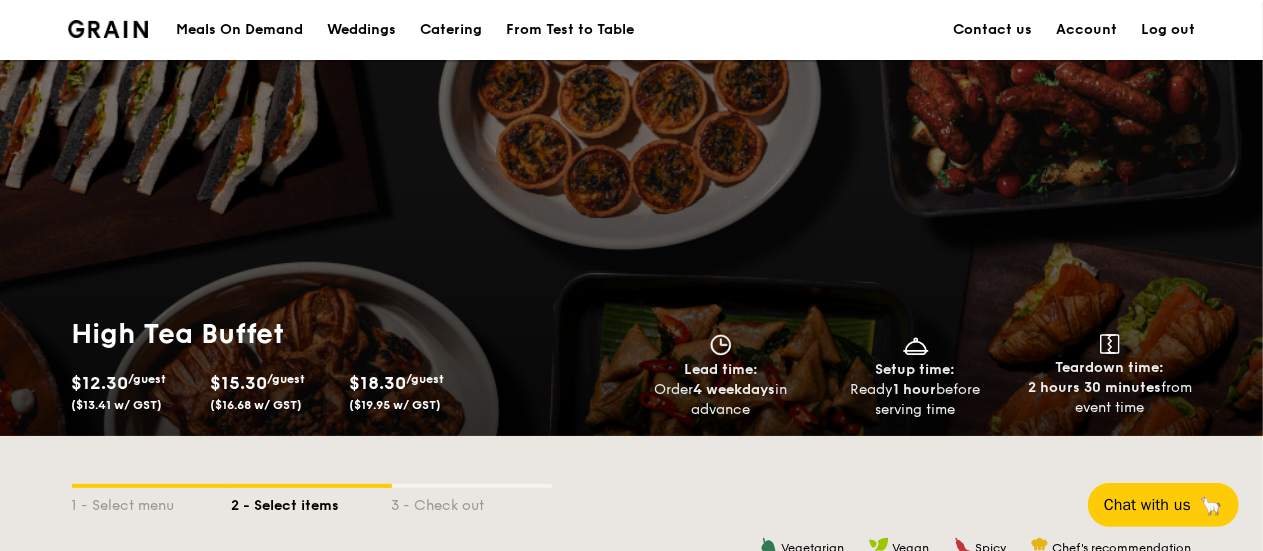 click on "High Tea Buffet" at bounding box center [348, 334] 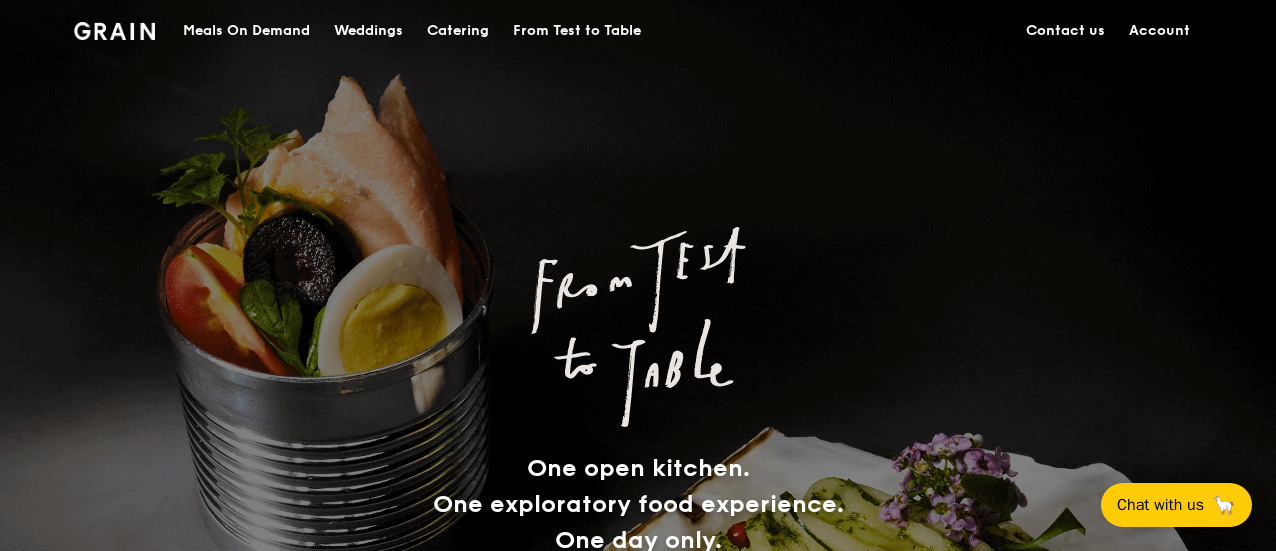 scroll, scrollTop: 0, scrollLeft: 0, axis: both 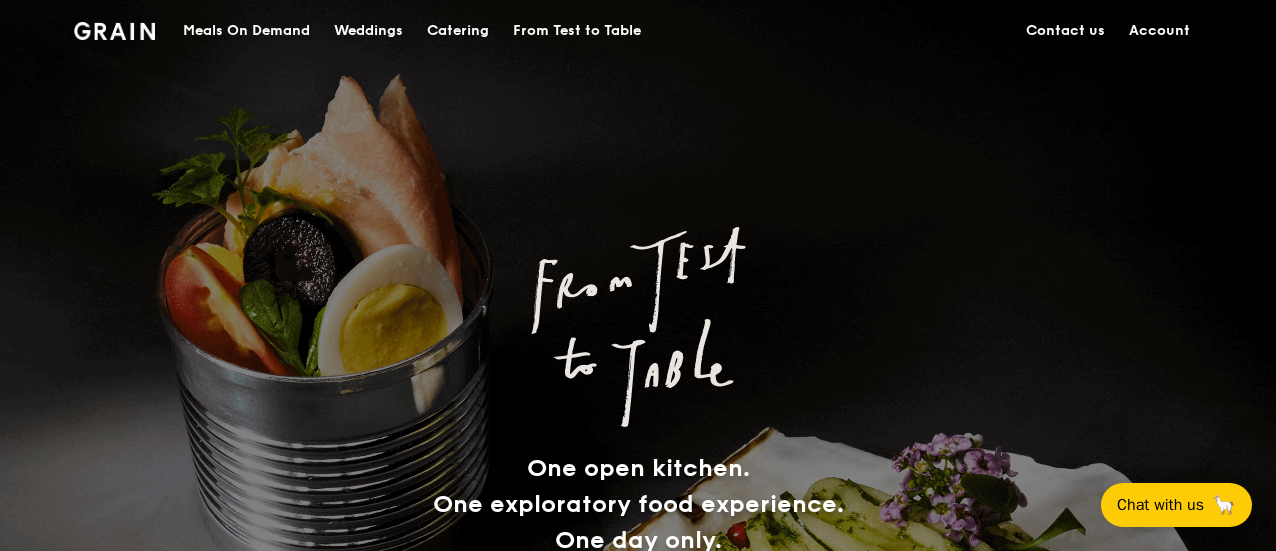 click on "Catering" at bounding box center [458, 31] 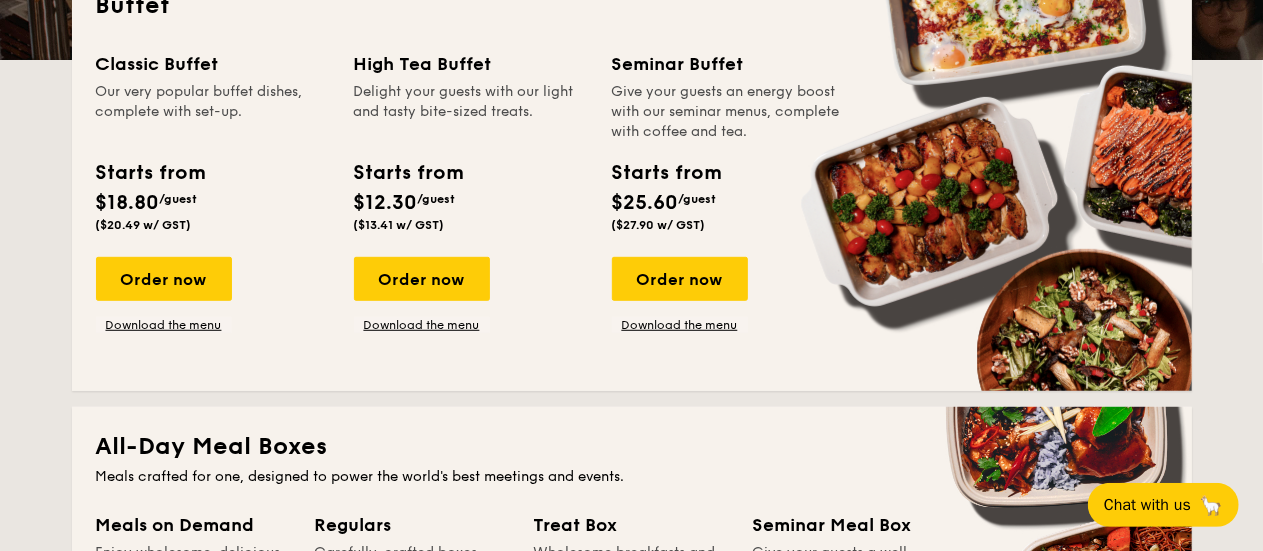 scroll, scrollTop: 500, scrollLeft: 0, axis: vertical 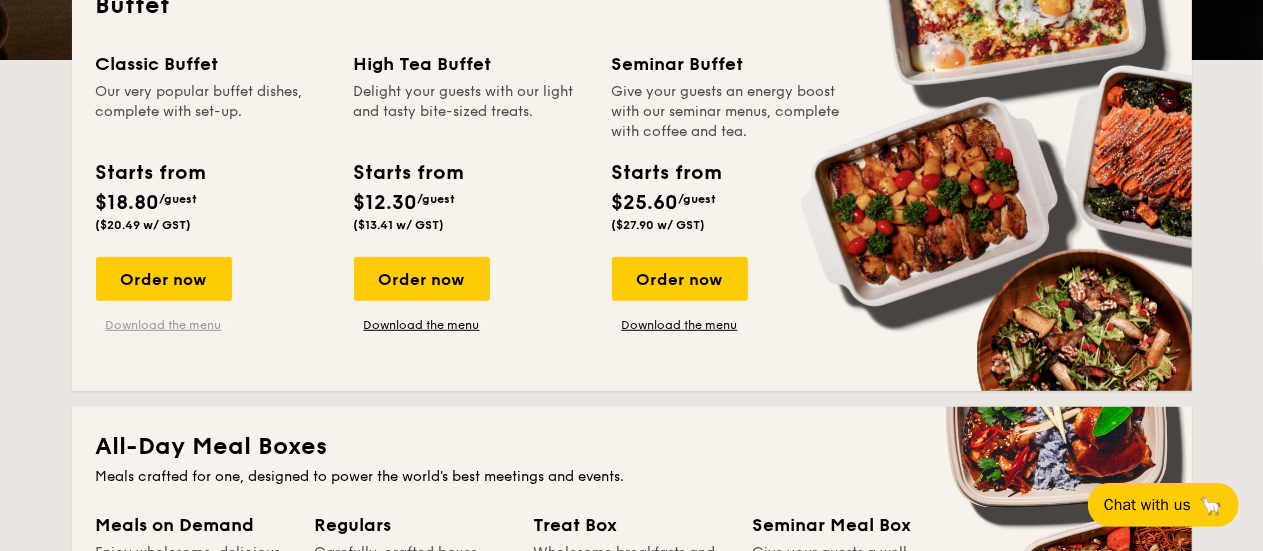 click on "Download the menu" at bounding box center (164, 325) 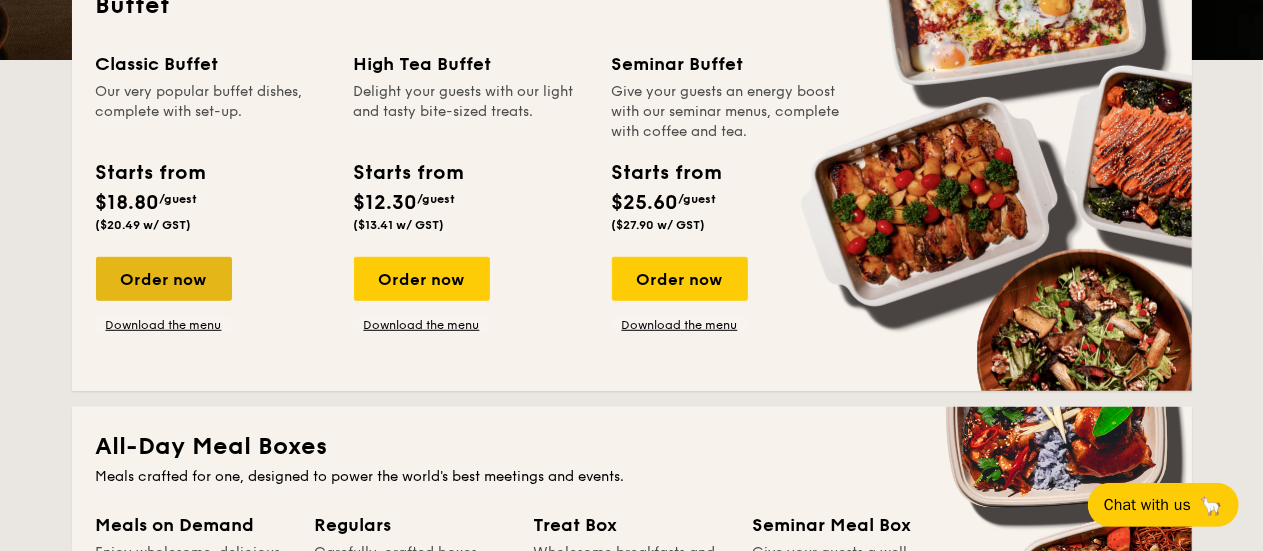 click on "Order now" at bounding box center [164, 279] 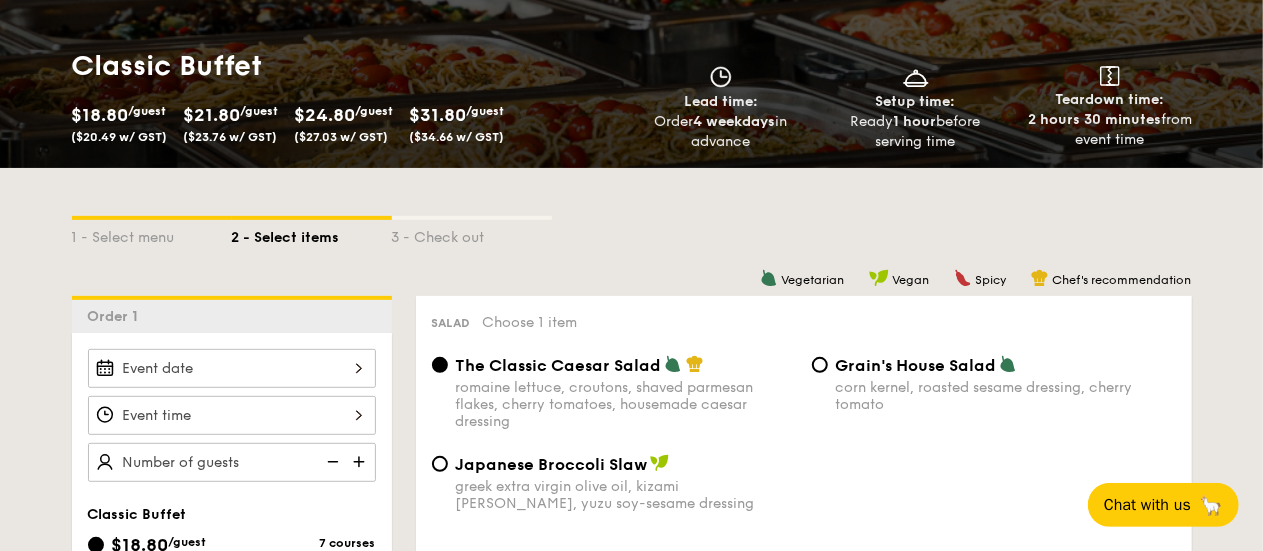 scroll, scrollTop: 300, scrollLeft: 0, axis: vertical 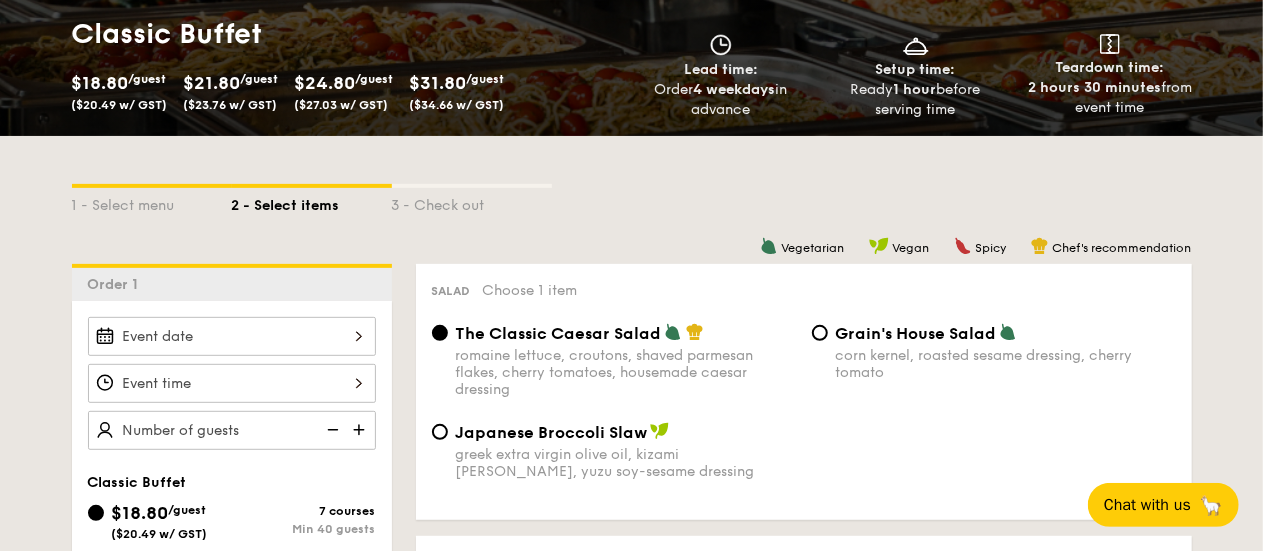 click on "12 1 2 3 4 5 6 7 8 9 10 11   00 15 30 45   am   pm   Cancel   OK" at bounding box center (232, 383) 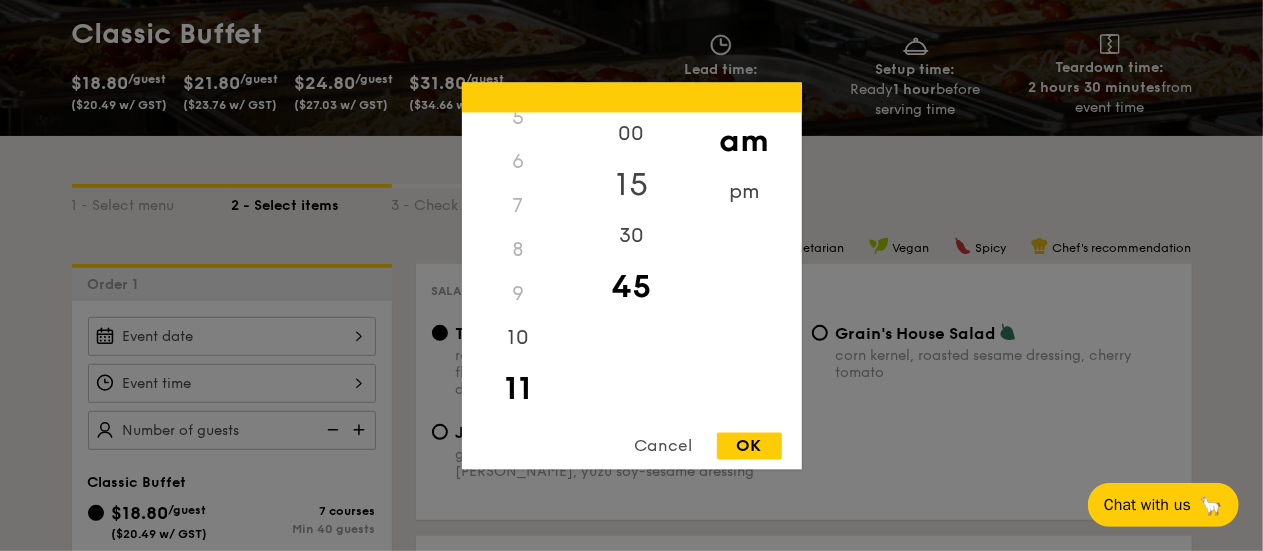 click on "15" at bounding box center (631, 185) 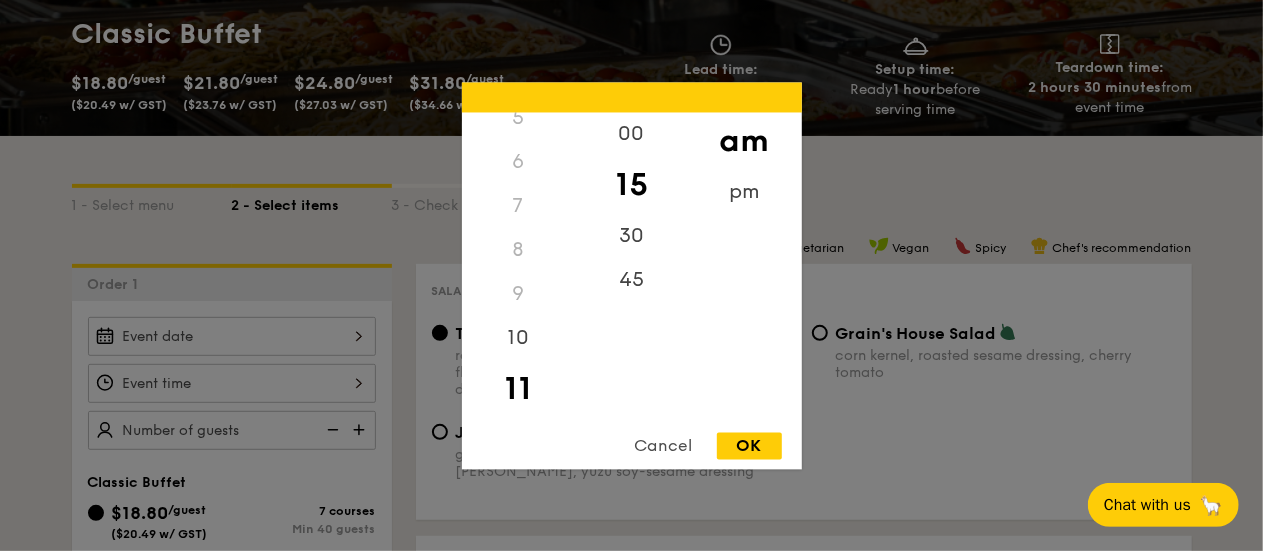 click on "OK" at bounding box center (749, 445) 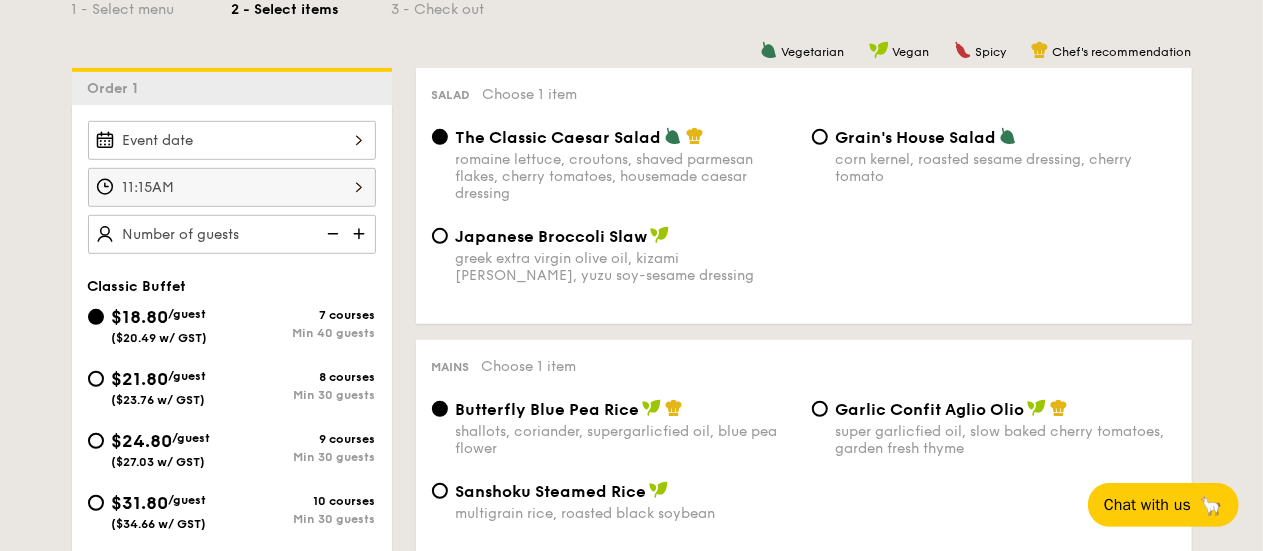 scroll, scrollTop: 500, scrollLeft: 0, axis: vertical 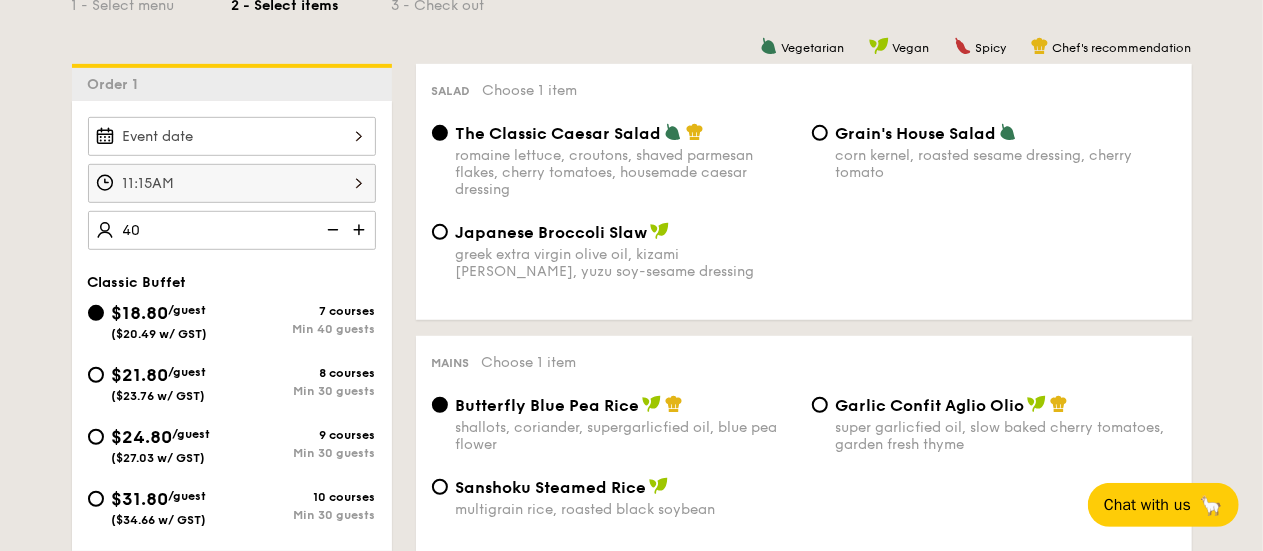 type on "40 guests" 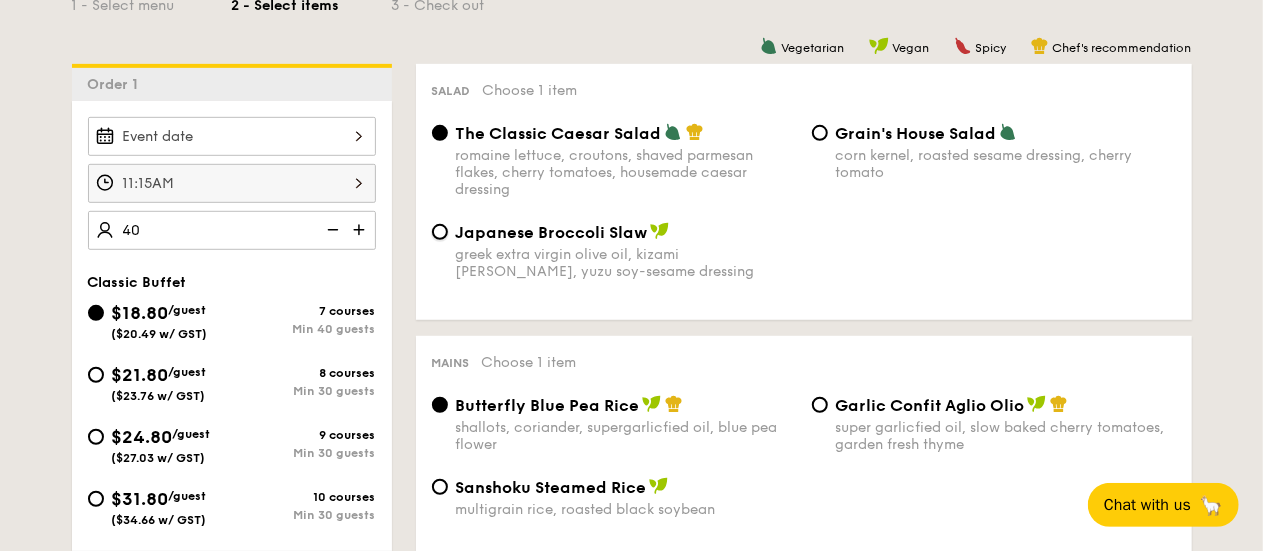 radio on "true" 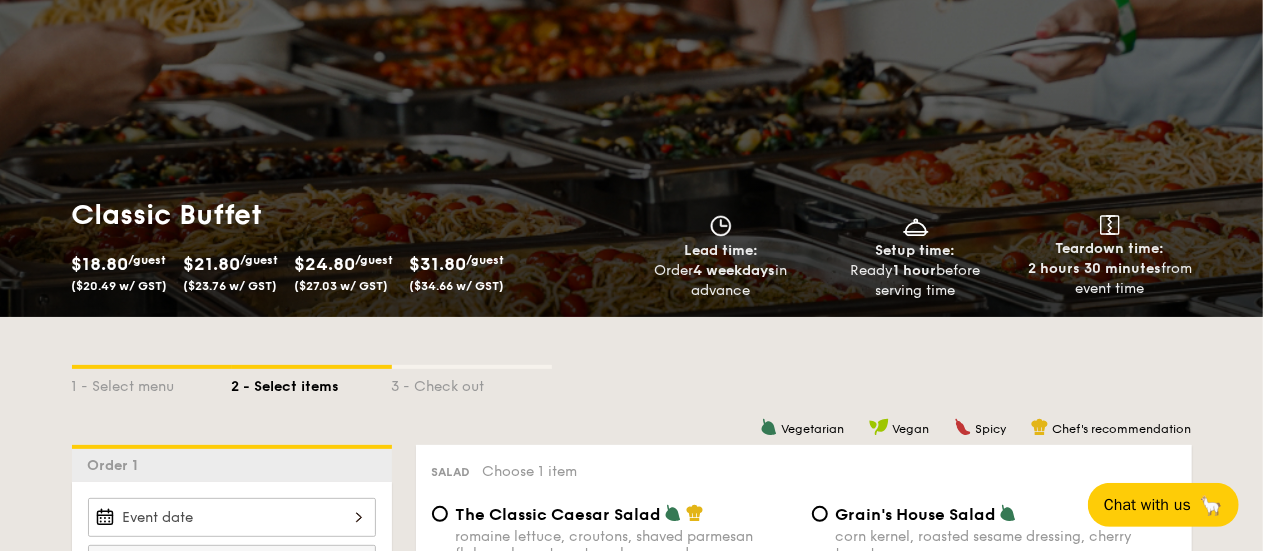 scroll, scrollTop: 100, scrollLeft: 0, axis: vertical 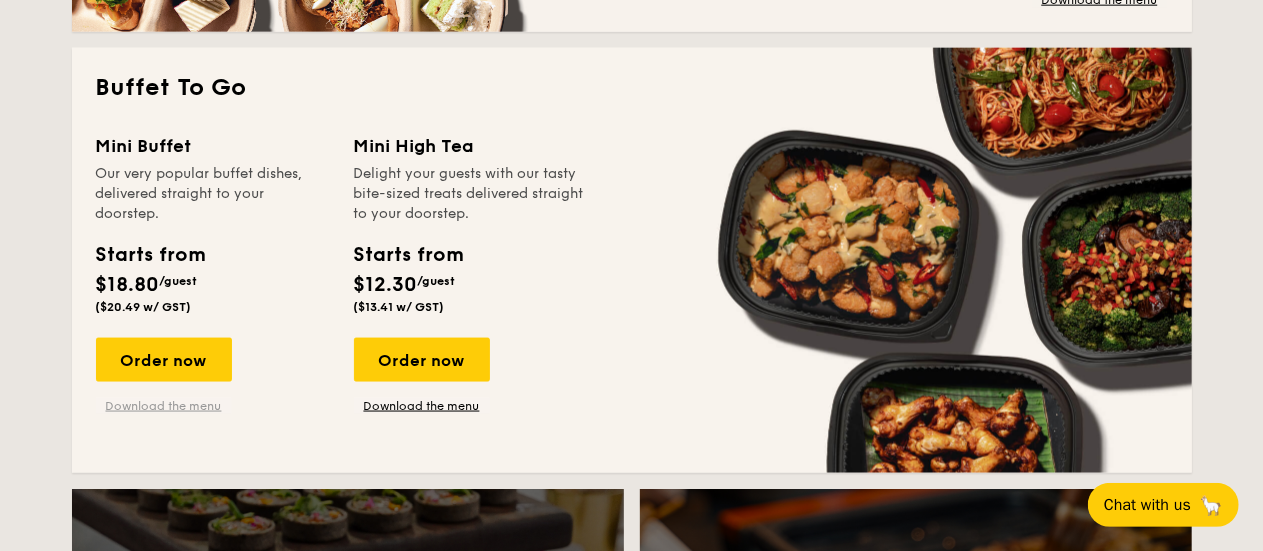 click on "Download the menu" at bounding box center [164, 406] 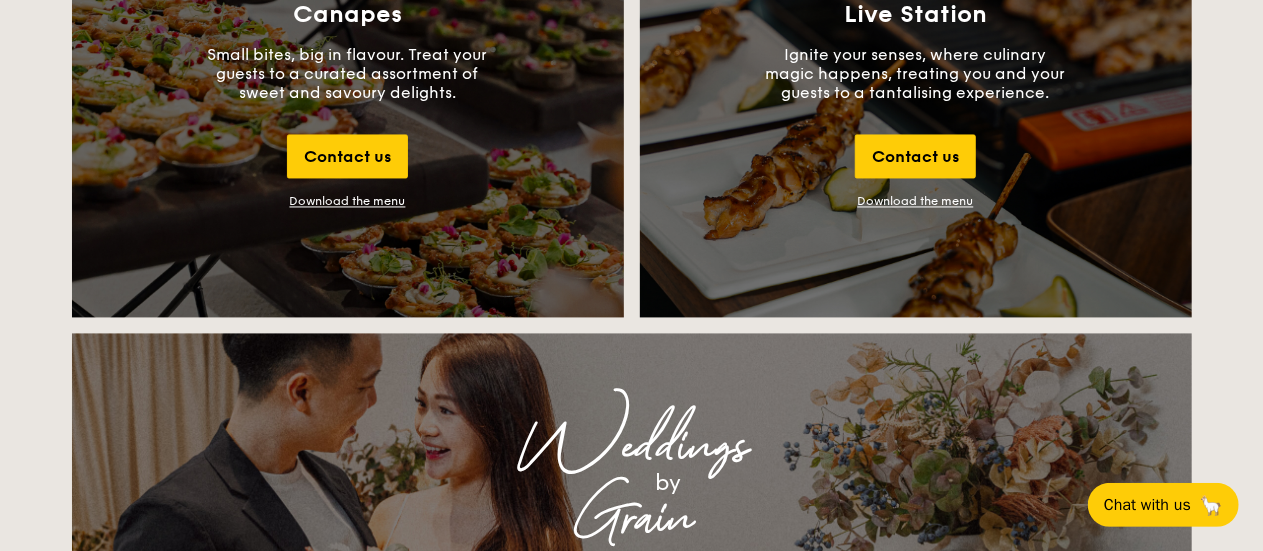 scroll, scrollTop: 1900, scrollLeft: 0, axis: vertical 